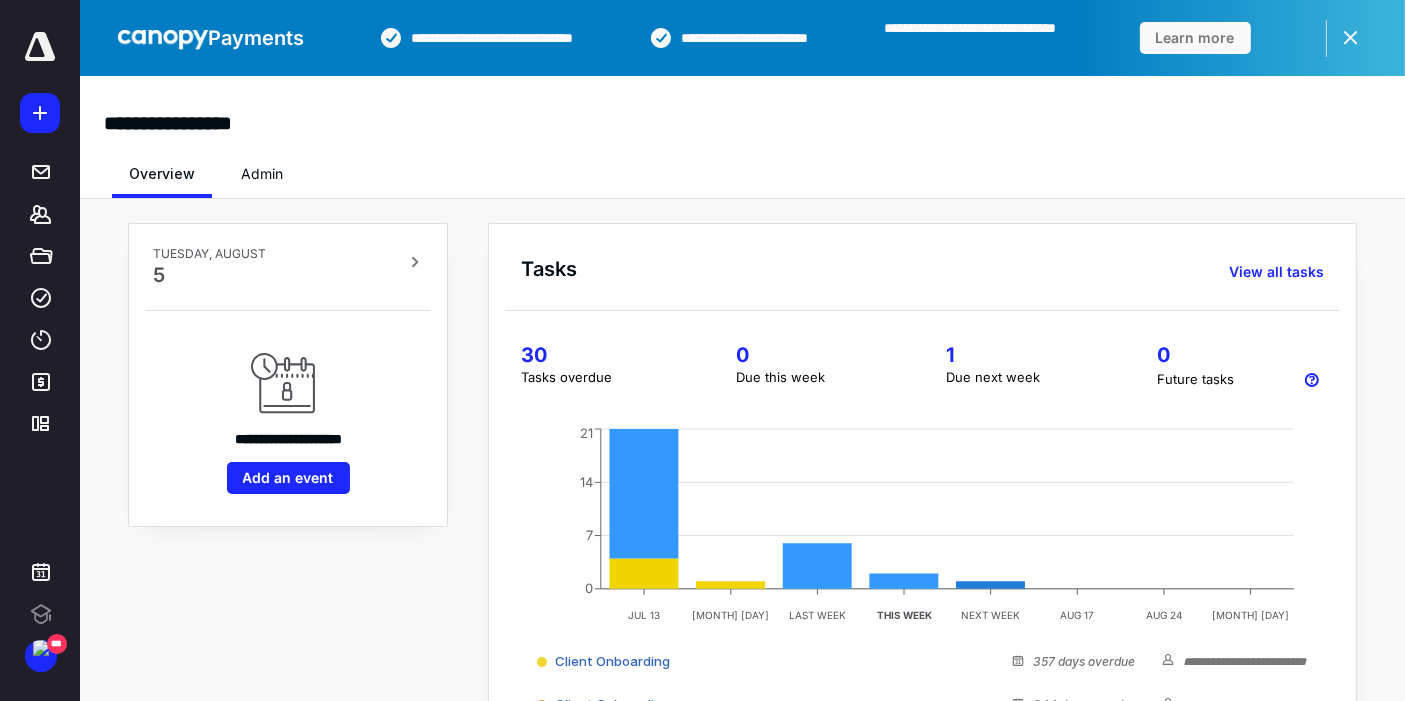 scroll, scrollTop: 0, scrollLeft: 0, axis: both 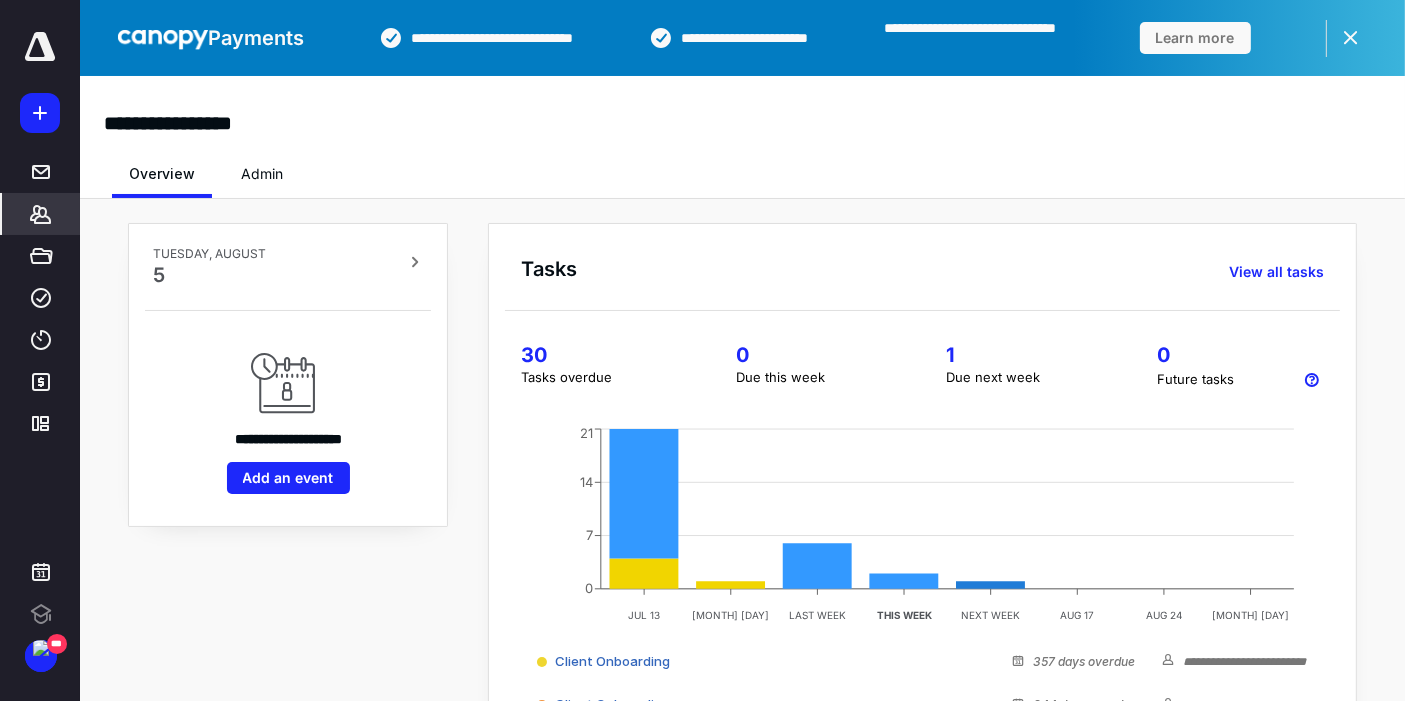 click on "*******" at bounding box center [41, 214] 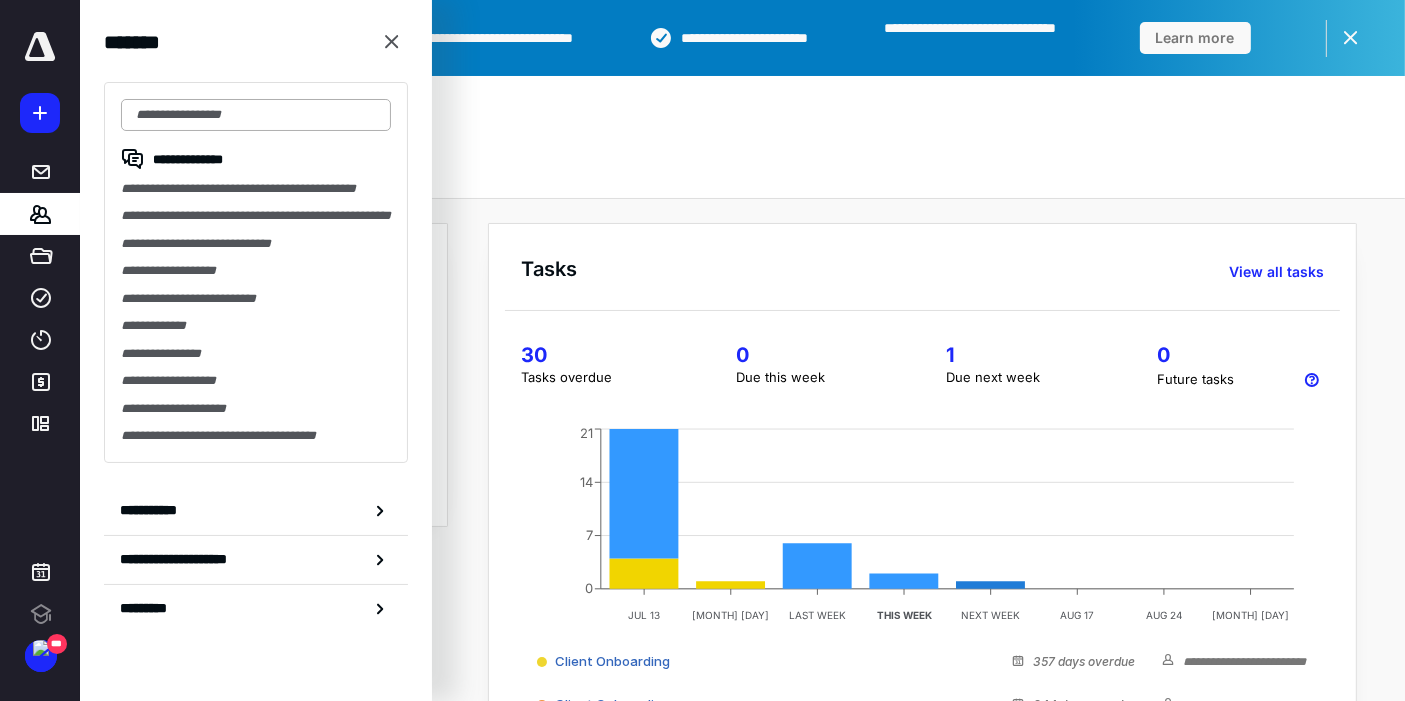 click at bounding box center (256, 115) 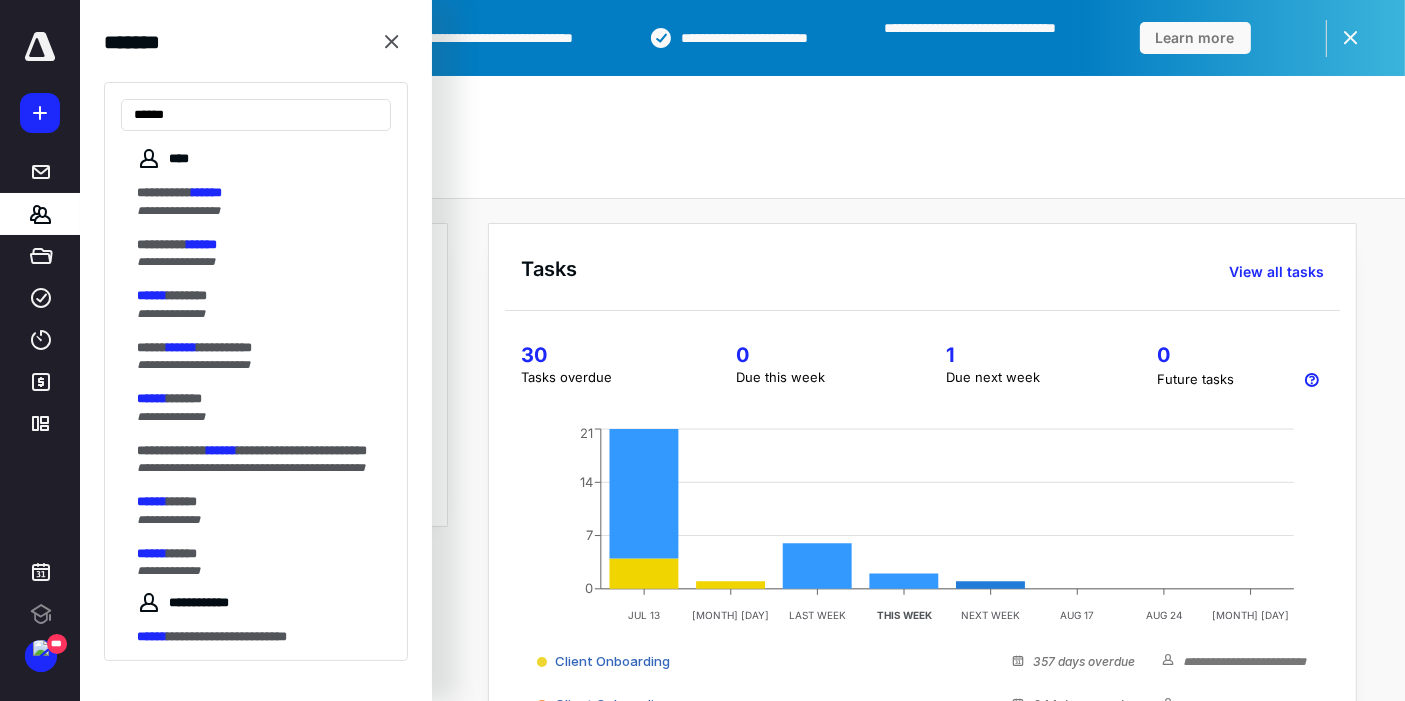type on "******" 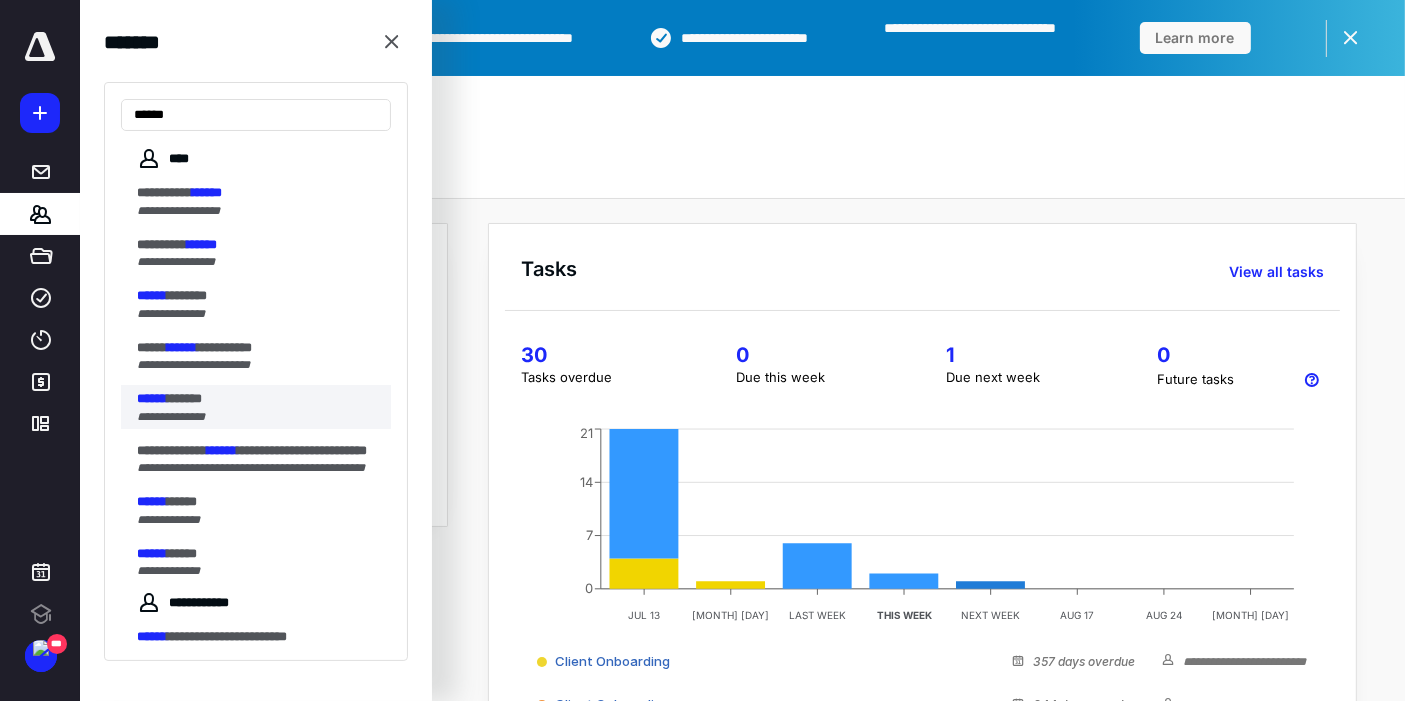 click on "******" at bounding box center (184, 398) 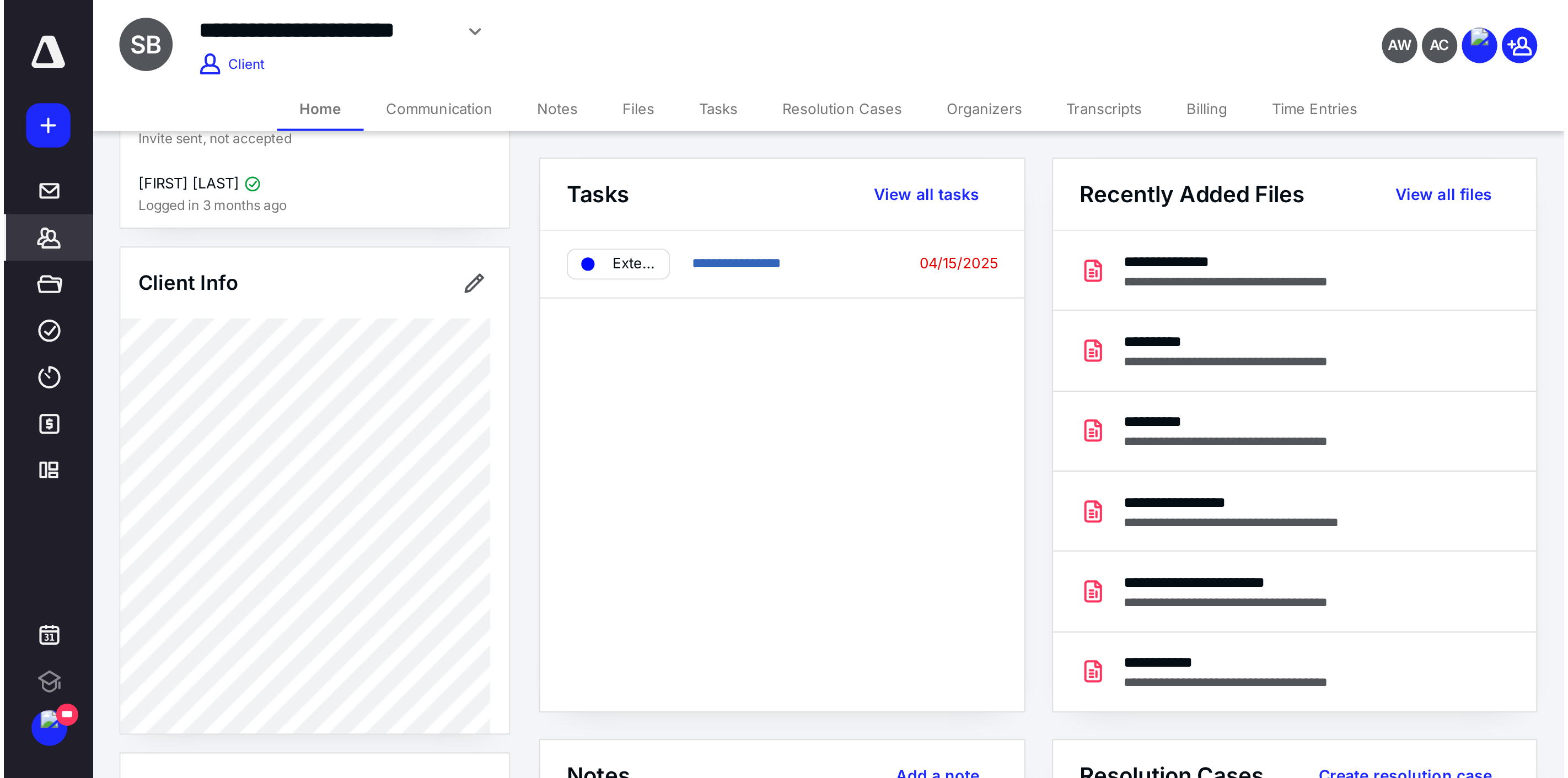 scroll, scrollTop: 0, scrollLeft: 0, axis: both 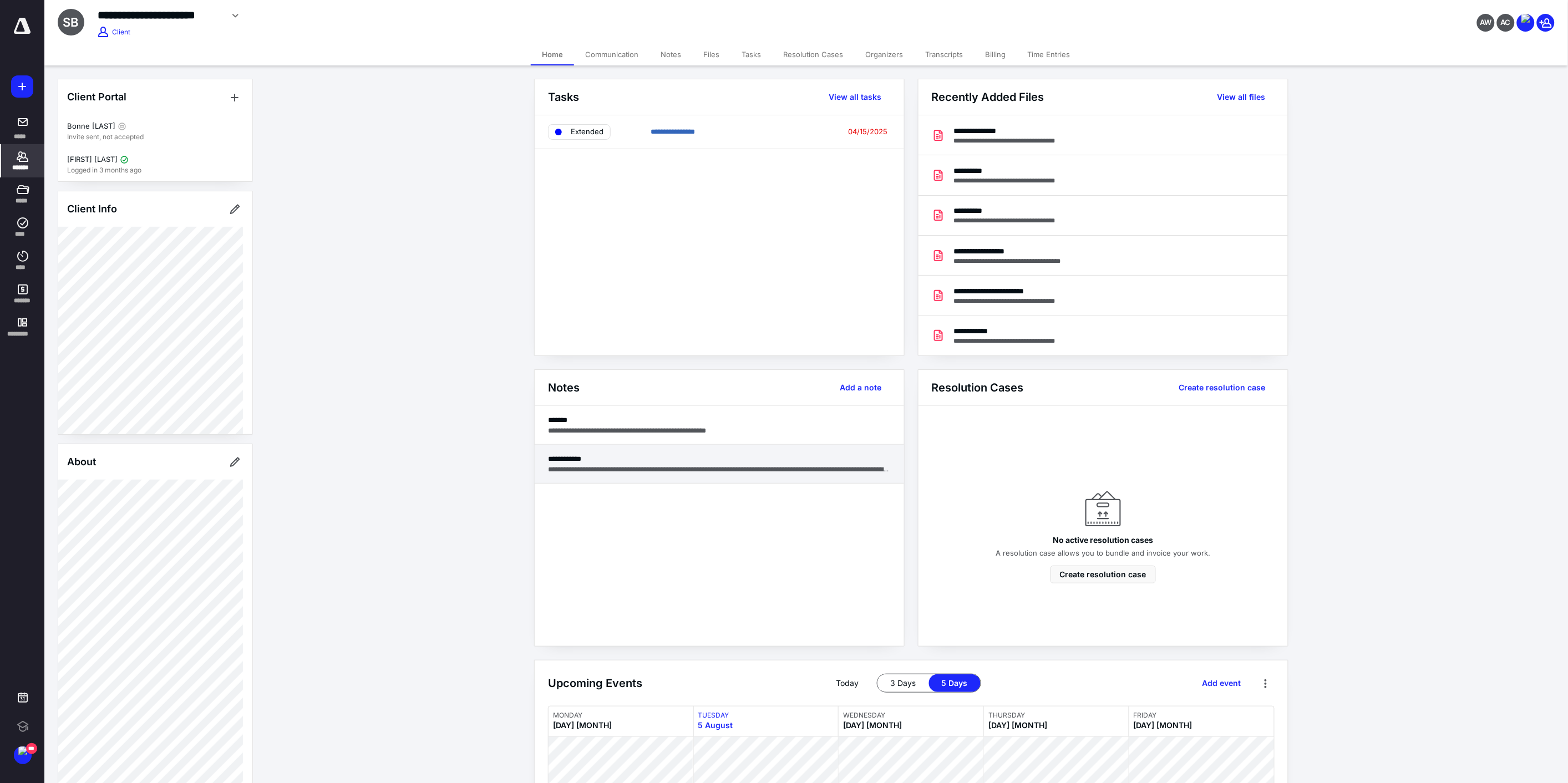 click on "**********" at bounding box center (719, 469) 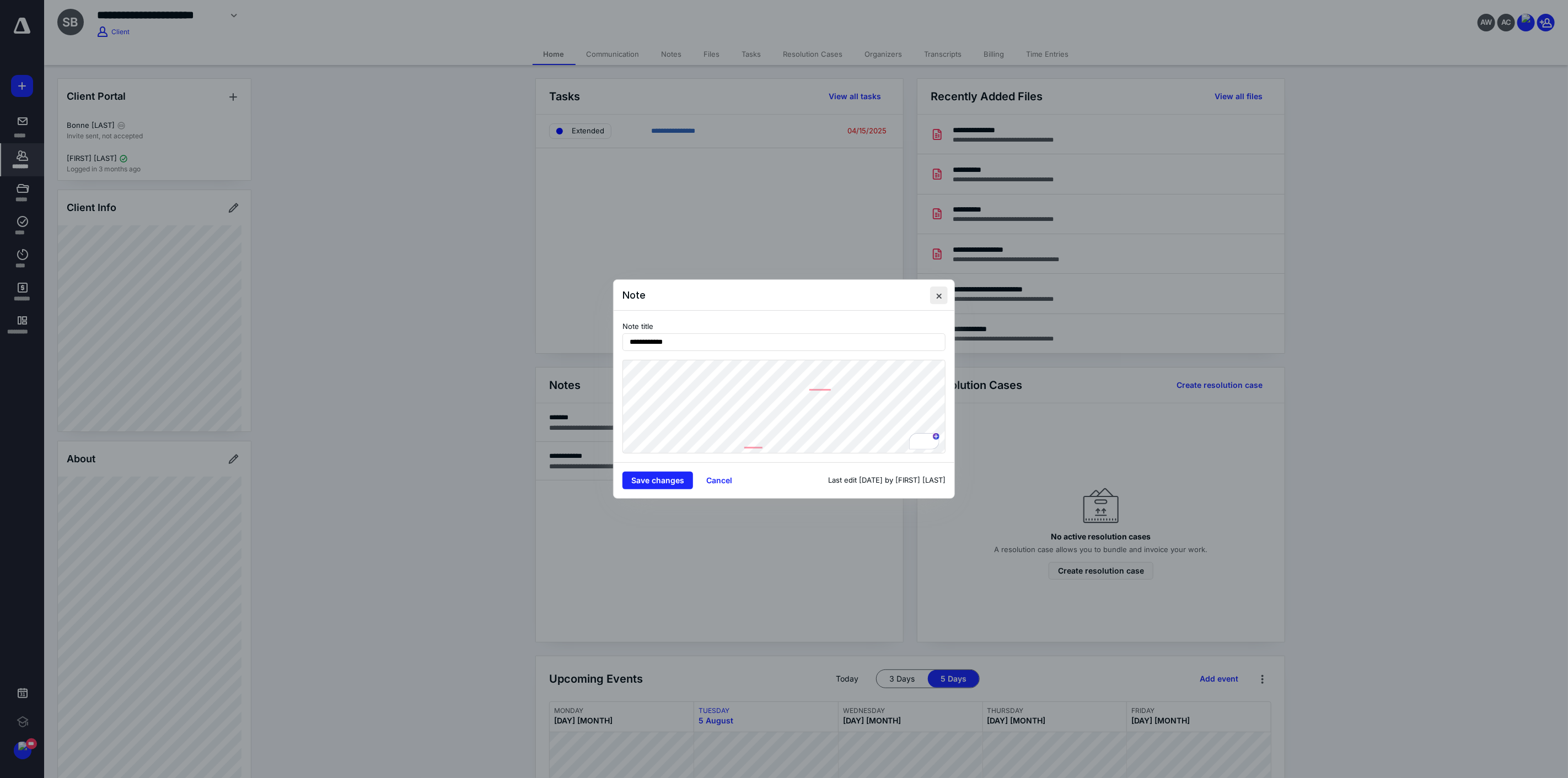 click at bounding box center [939, 295] 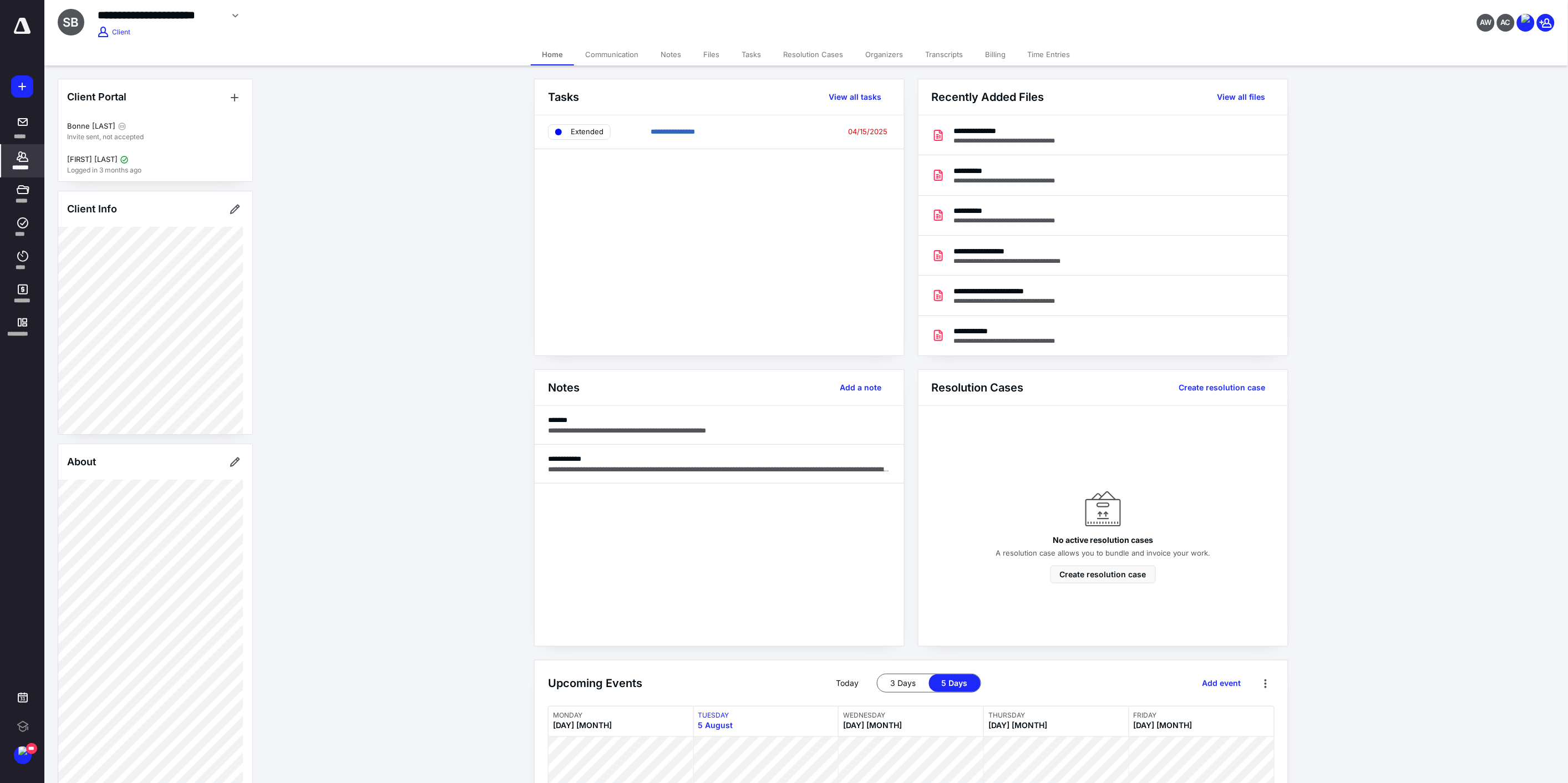 click on "Files" at bounding box center [711, 54] 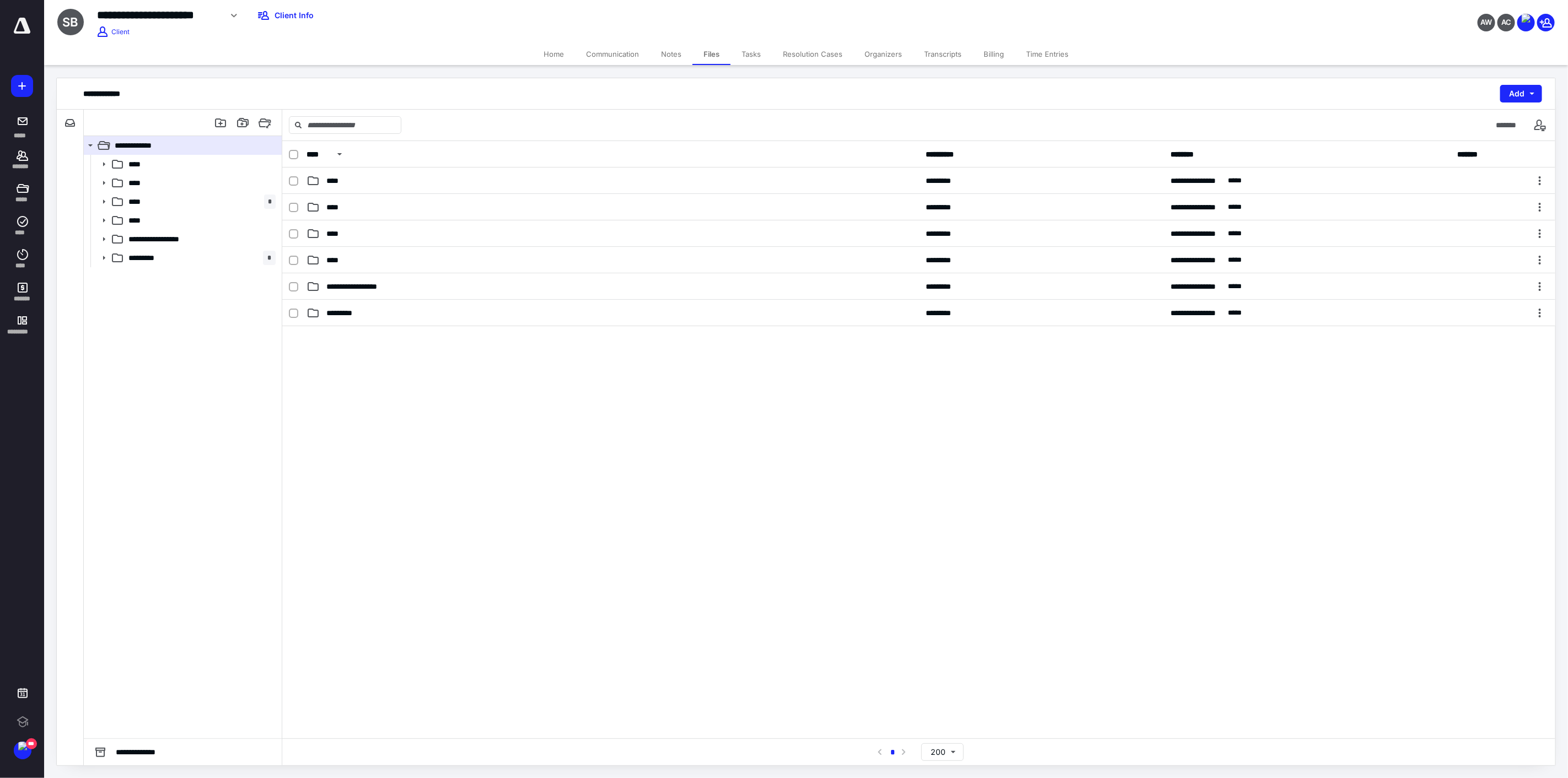 scroll, scrollTop: 0, scrollLeft: 0, axis: both 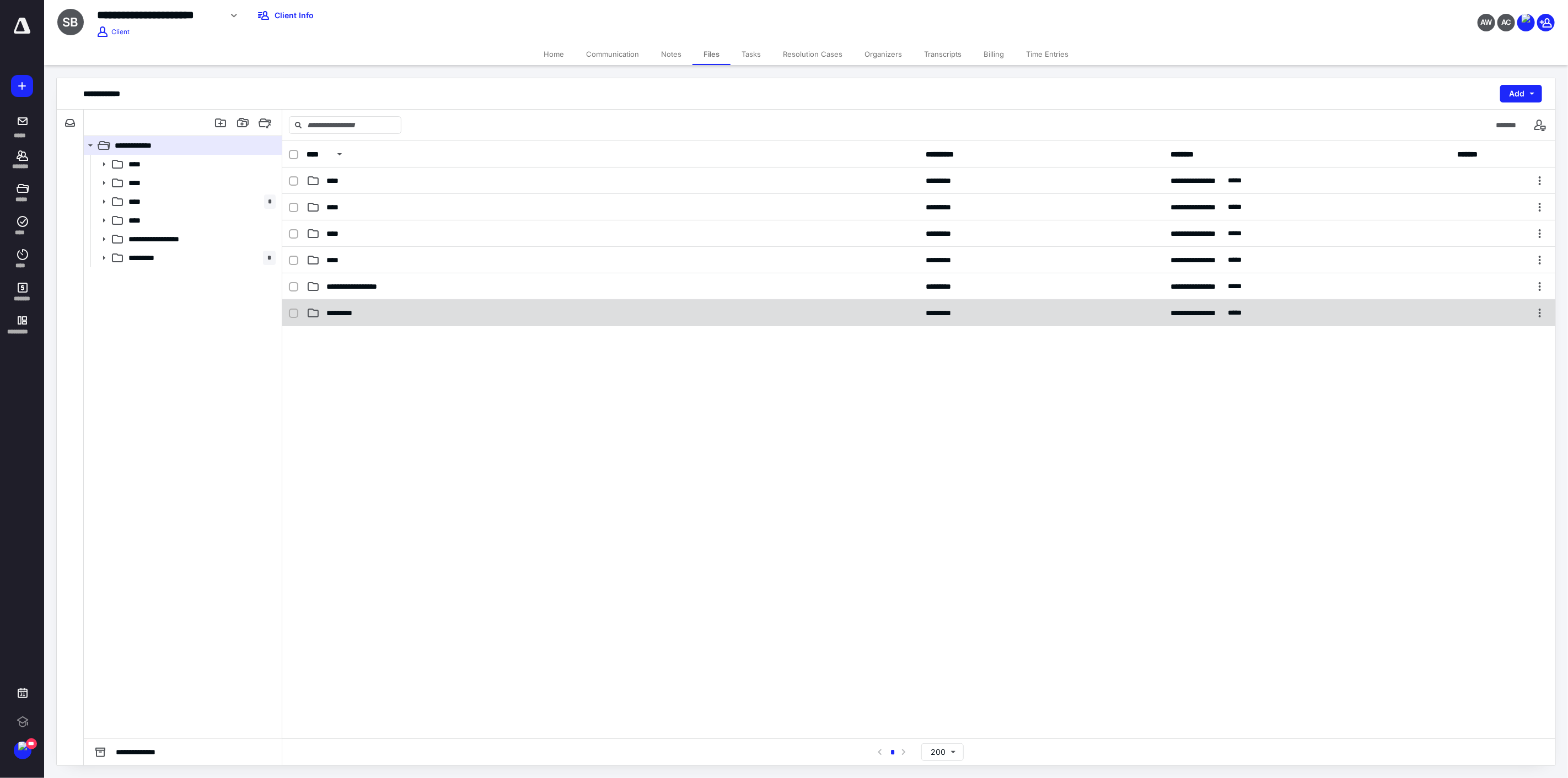 click on "*********" at bounding box center (613, 313) 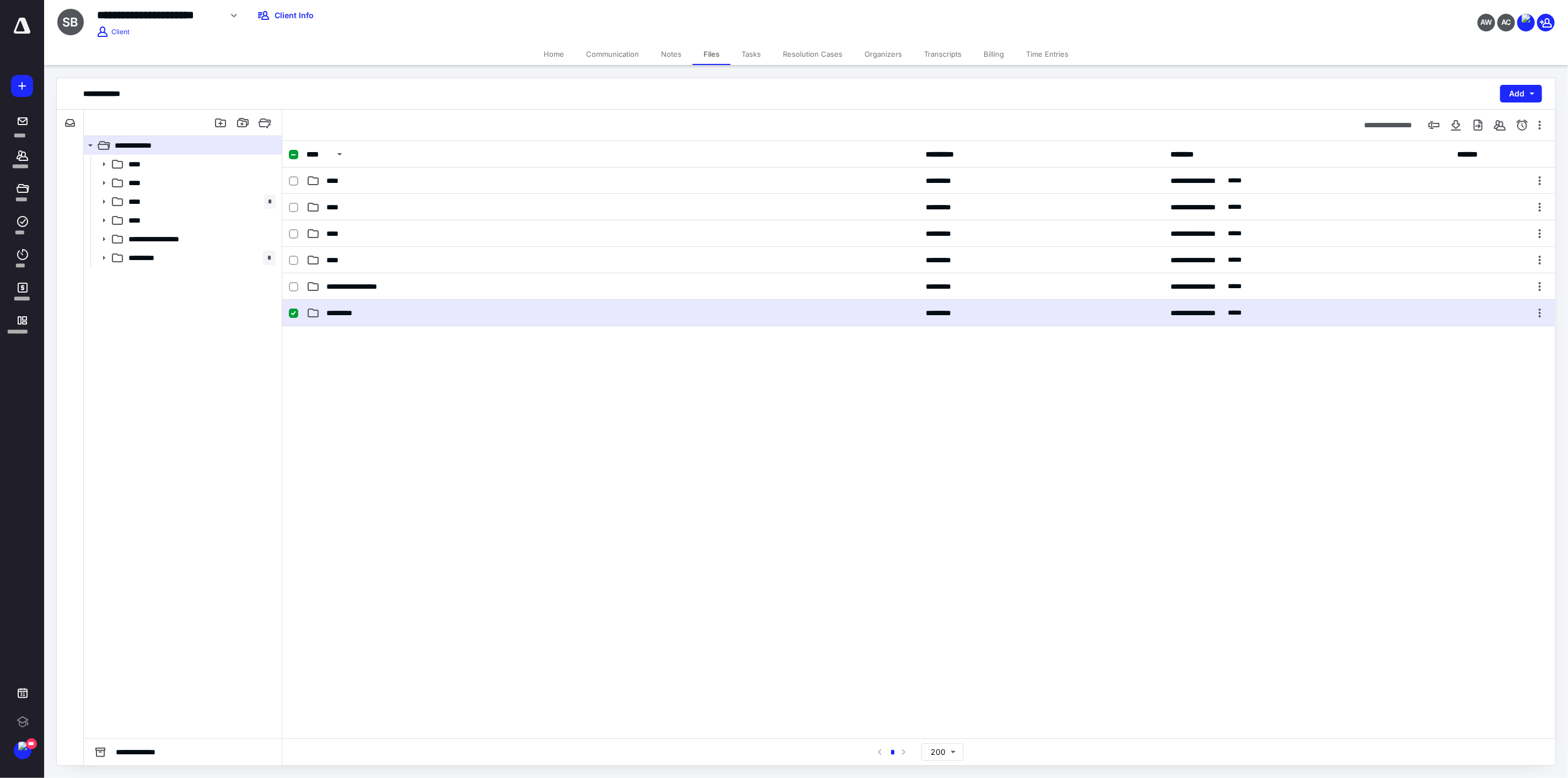 click on "*********" at bounding box center (613, 313) 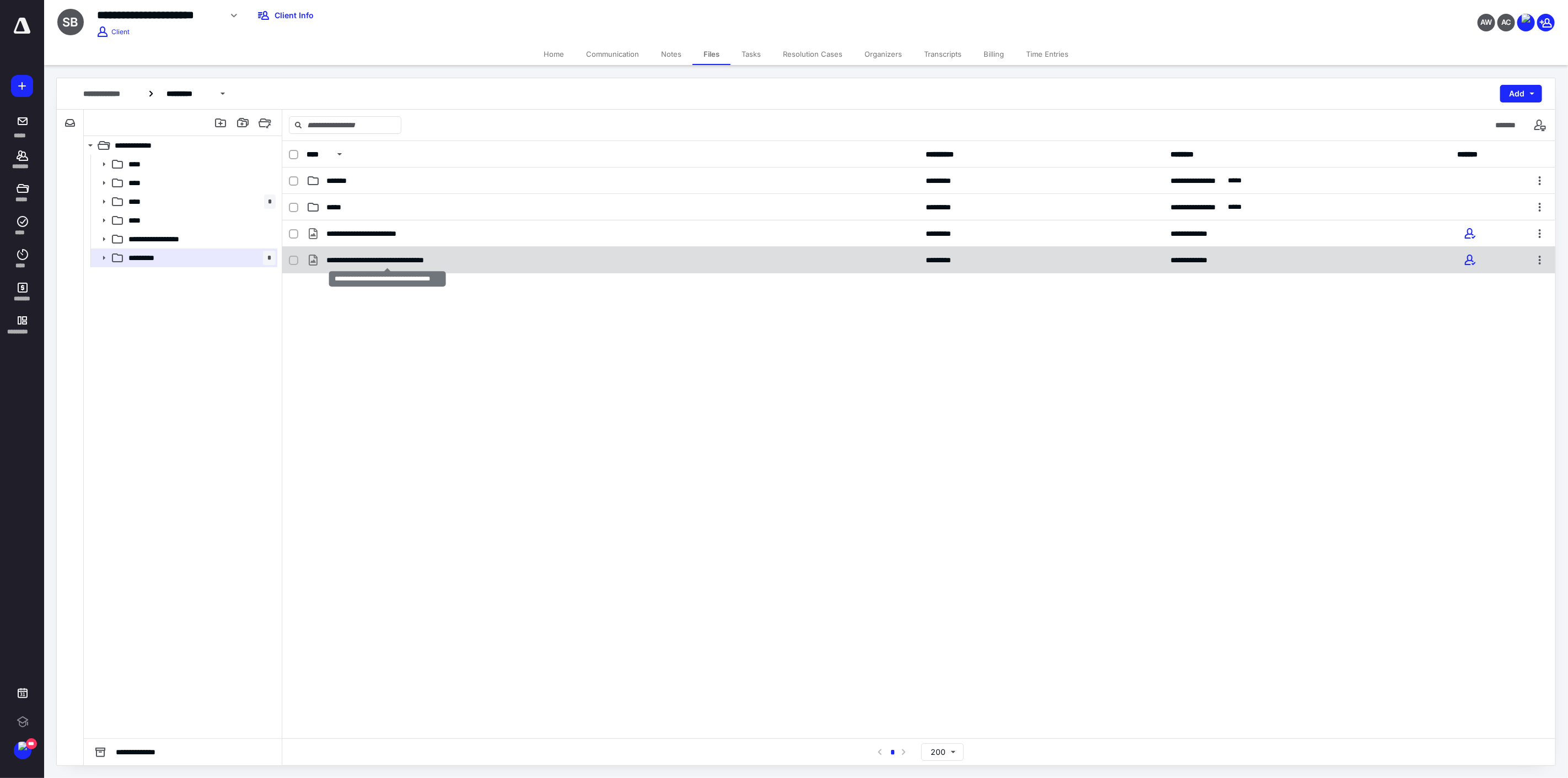 click on "**********" at bounding box center (387, 260) 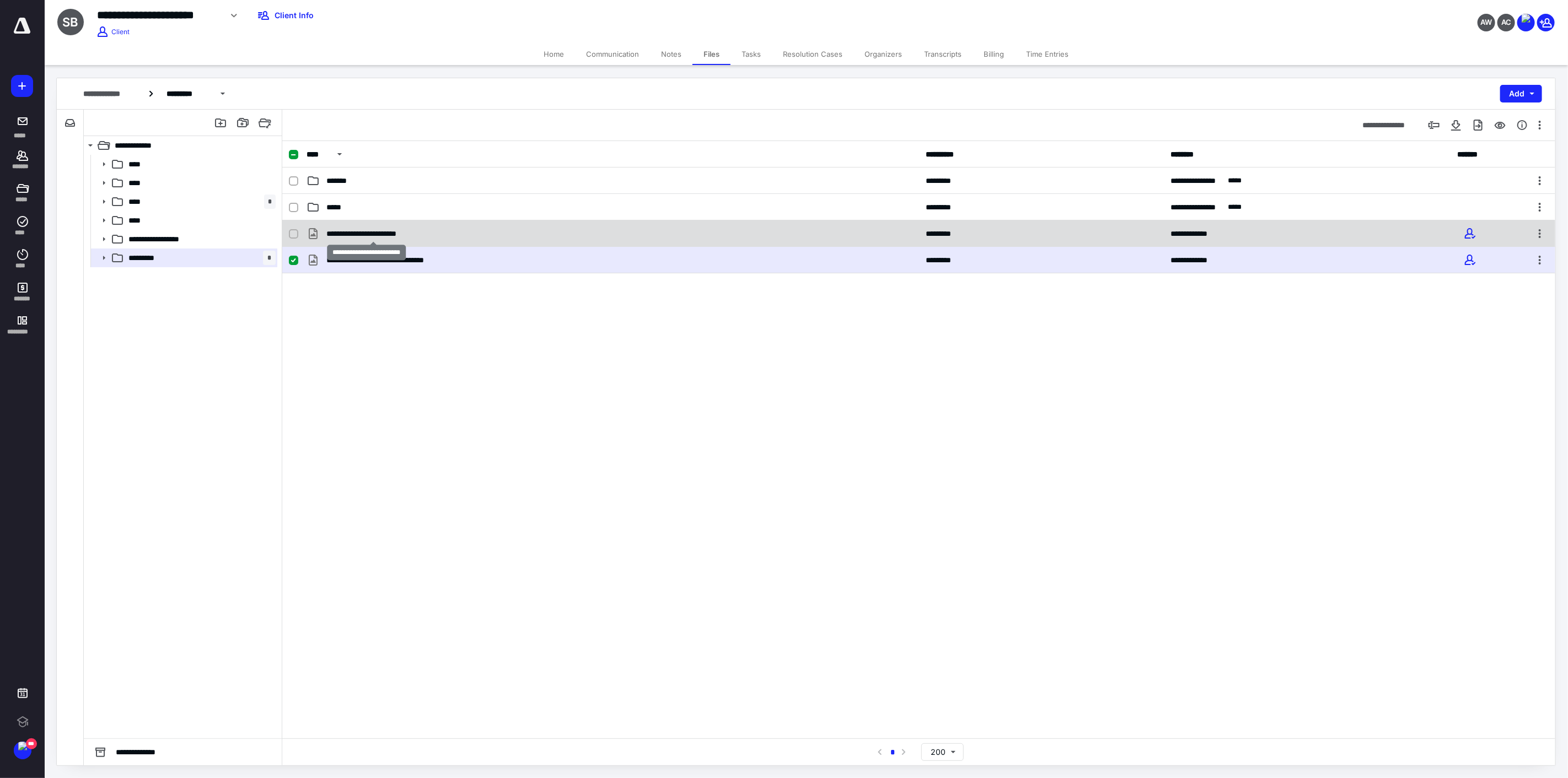 click on "**********" at bounding box center [373, 234] 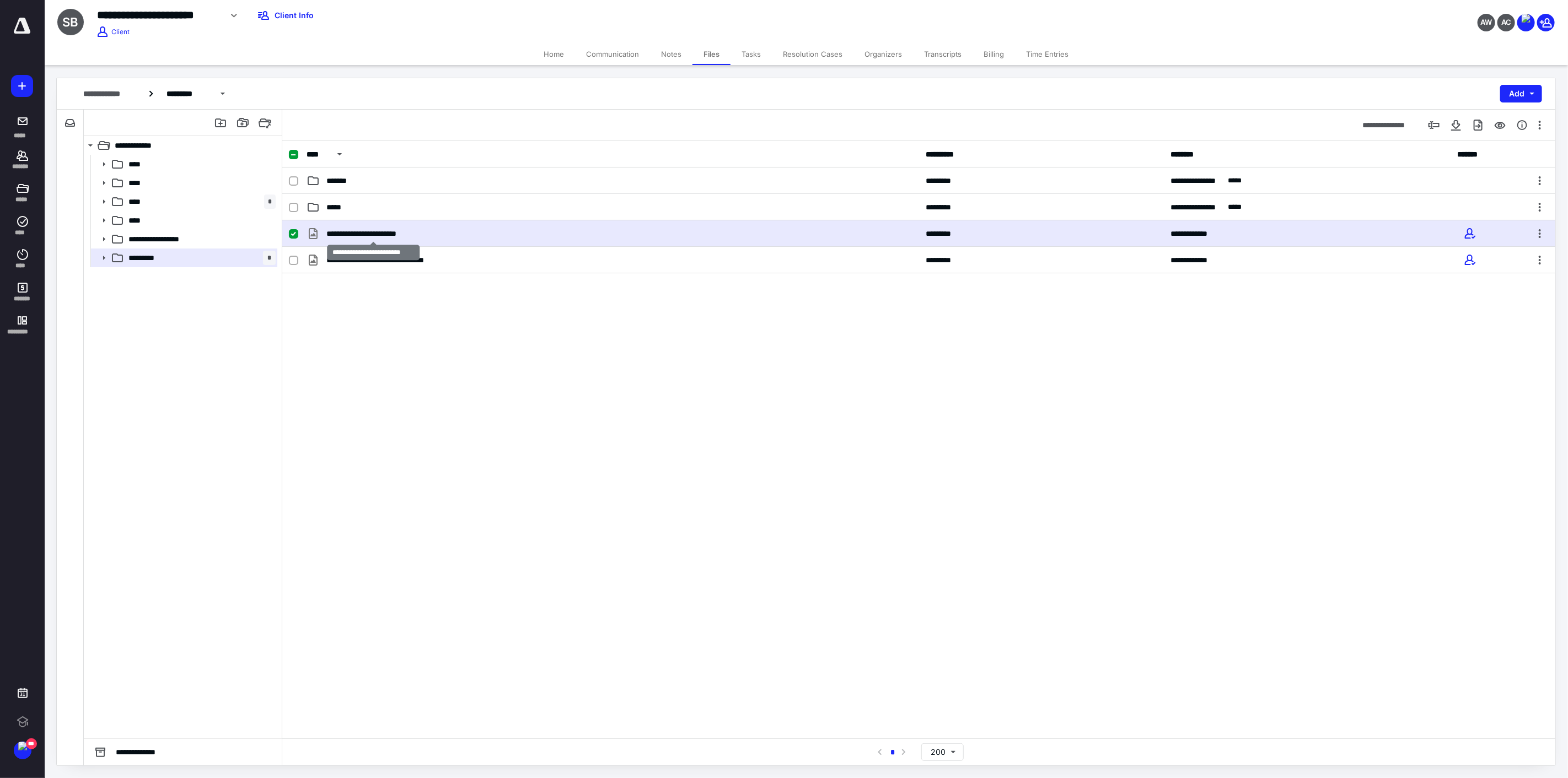 click on "**********" at bounding box center [373, 234] 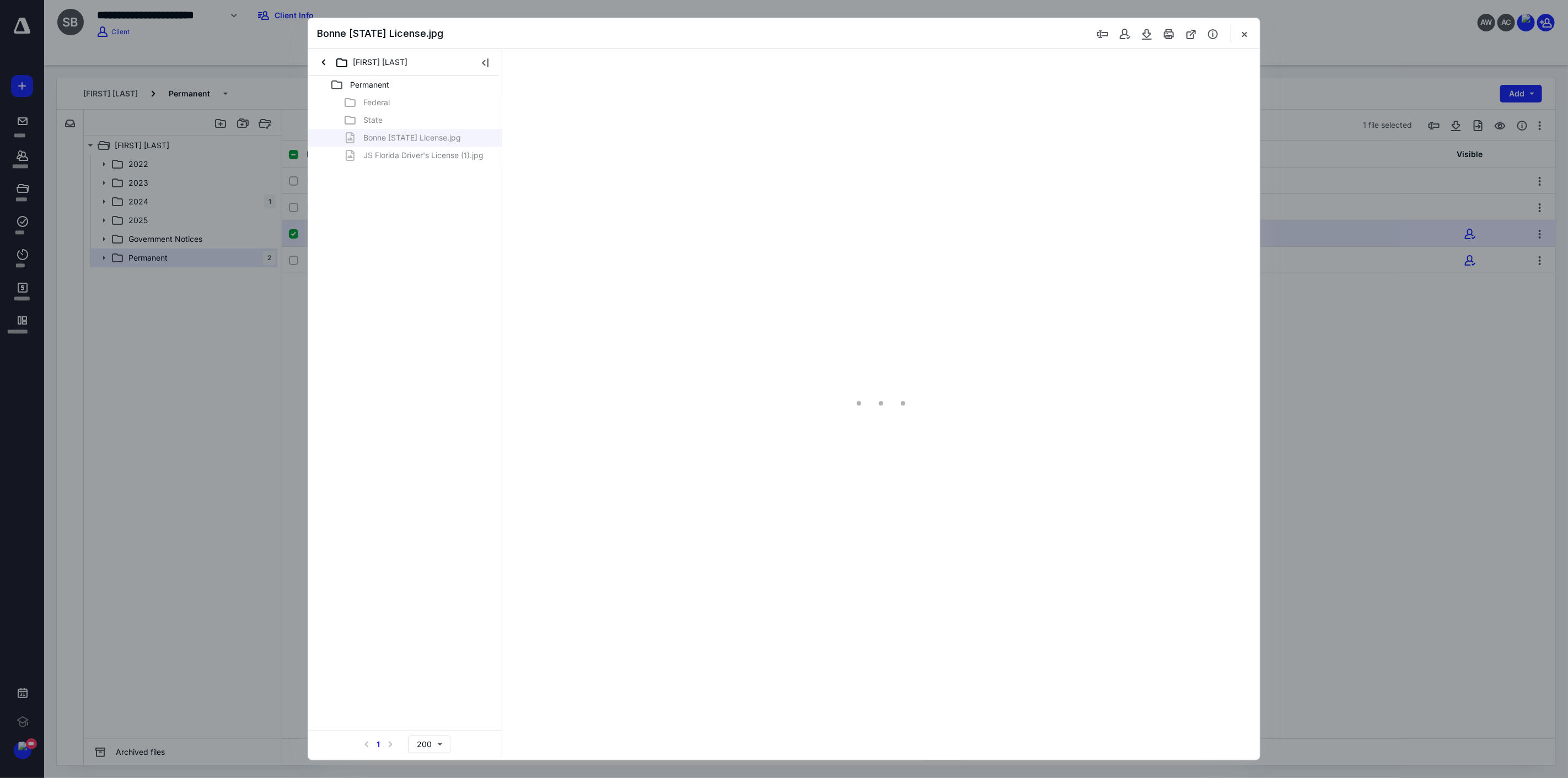 scroll, scrollTop: 0, scrollLeft: 0, axis: both 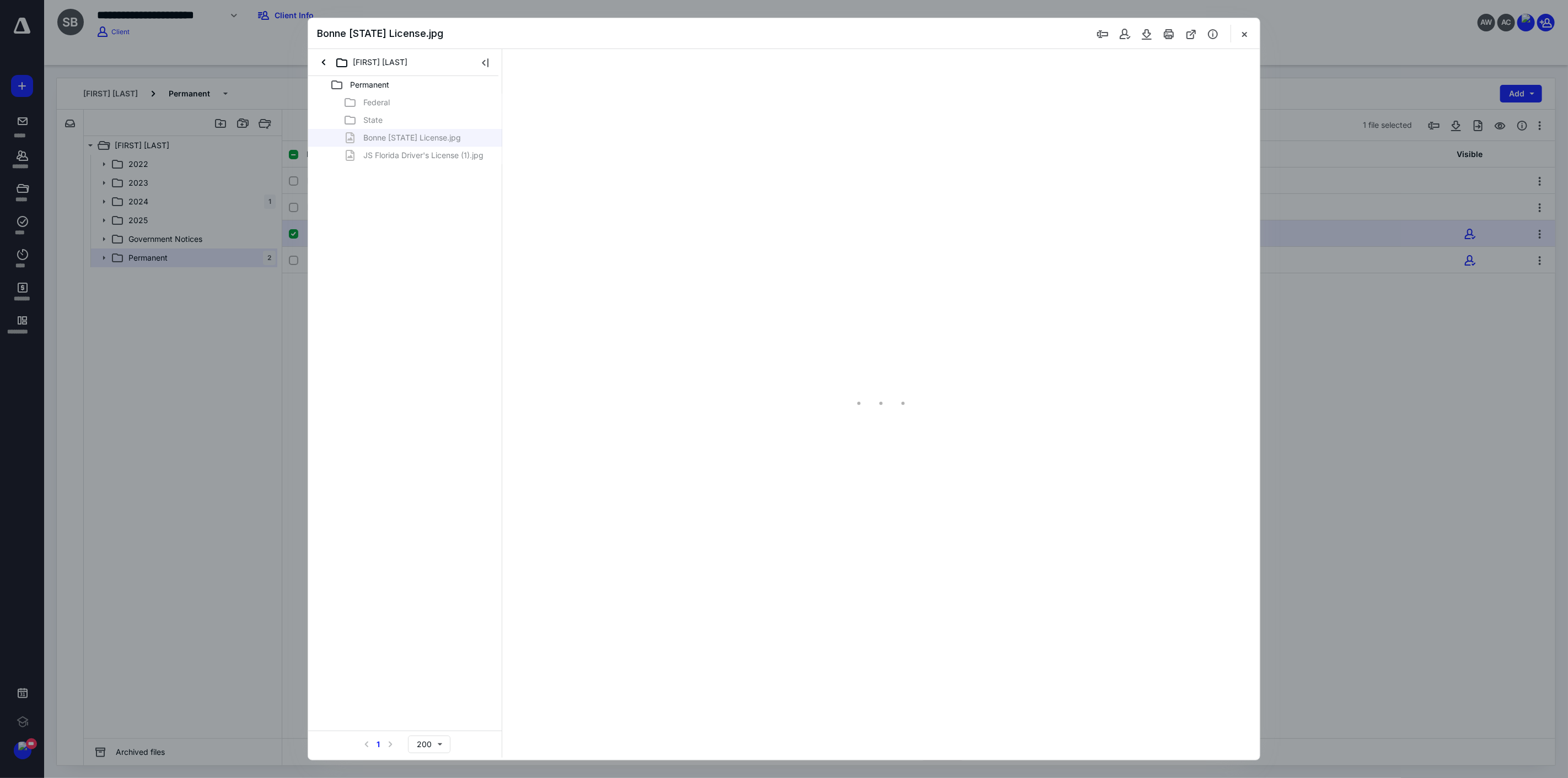 type on "220" 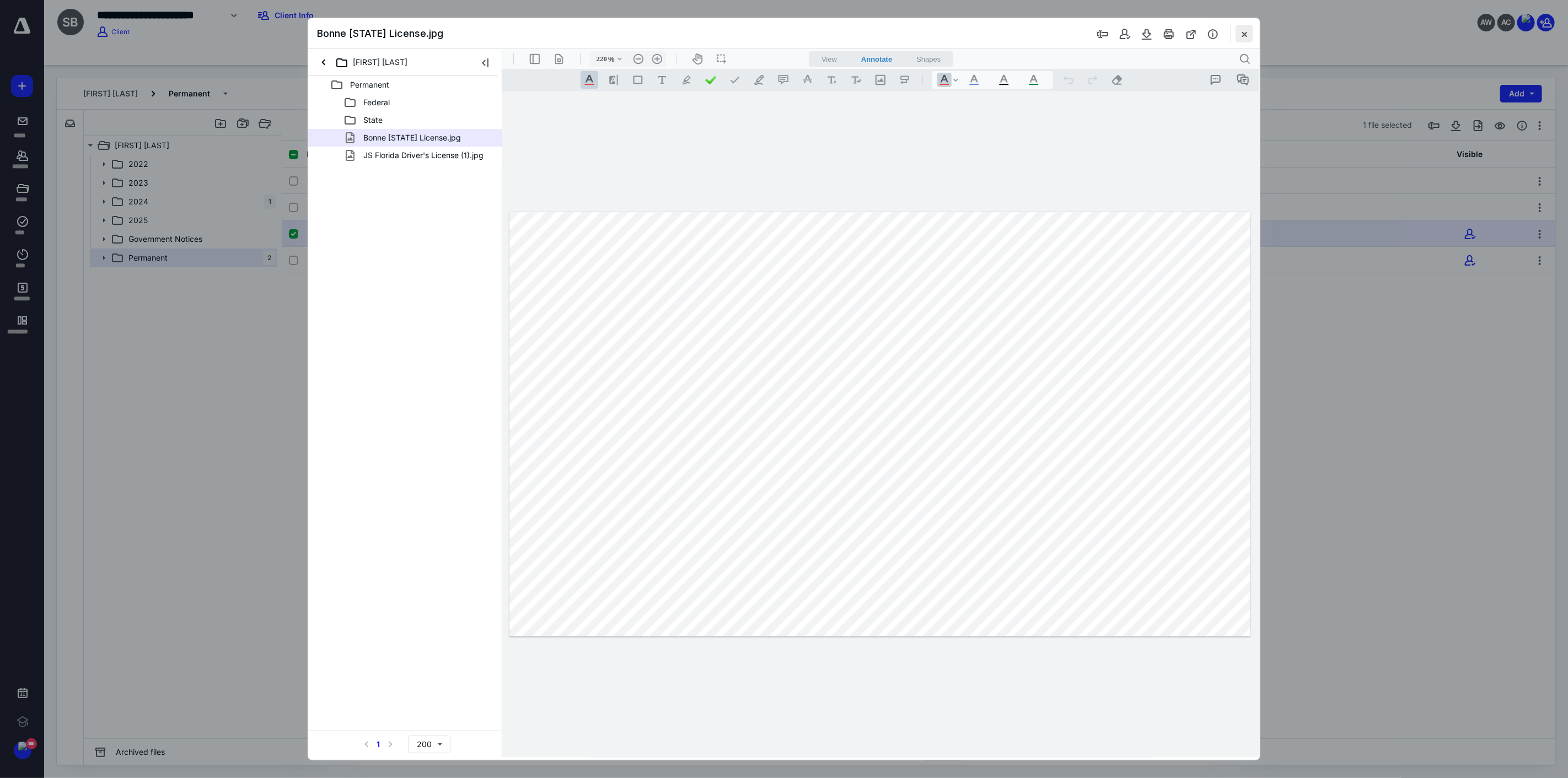 click at bounding box center (1244, 34) 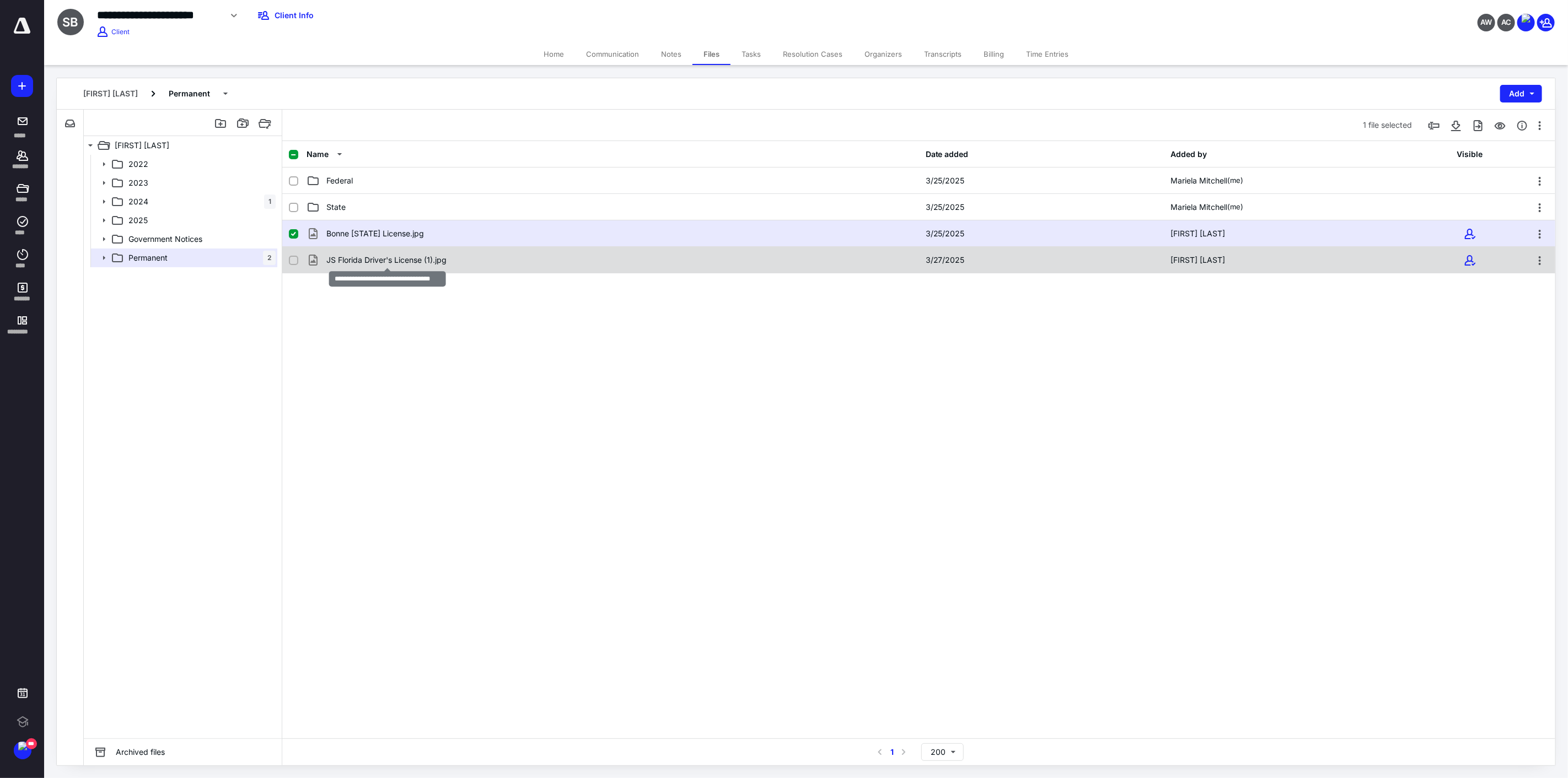 click on "JS Florida Driver's License (1).jpg" at bounding box center (386, 260) 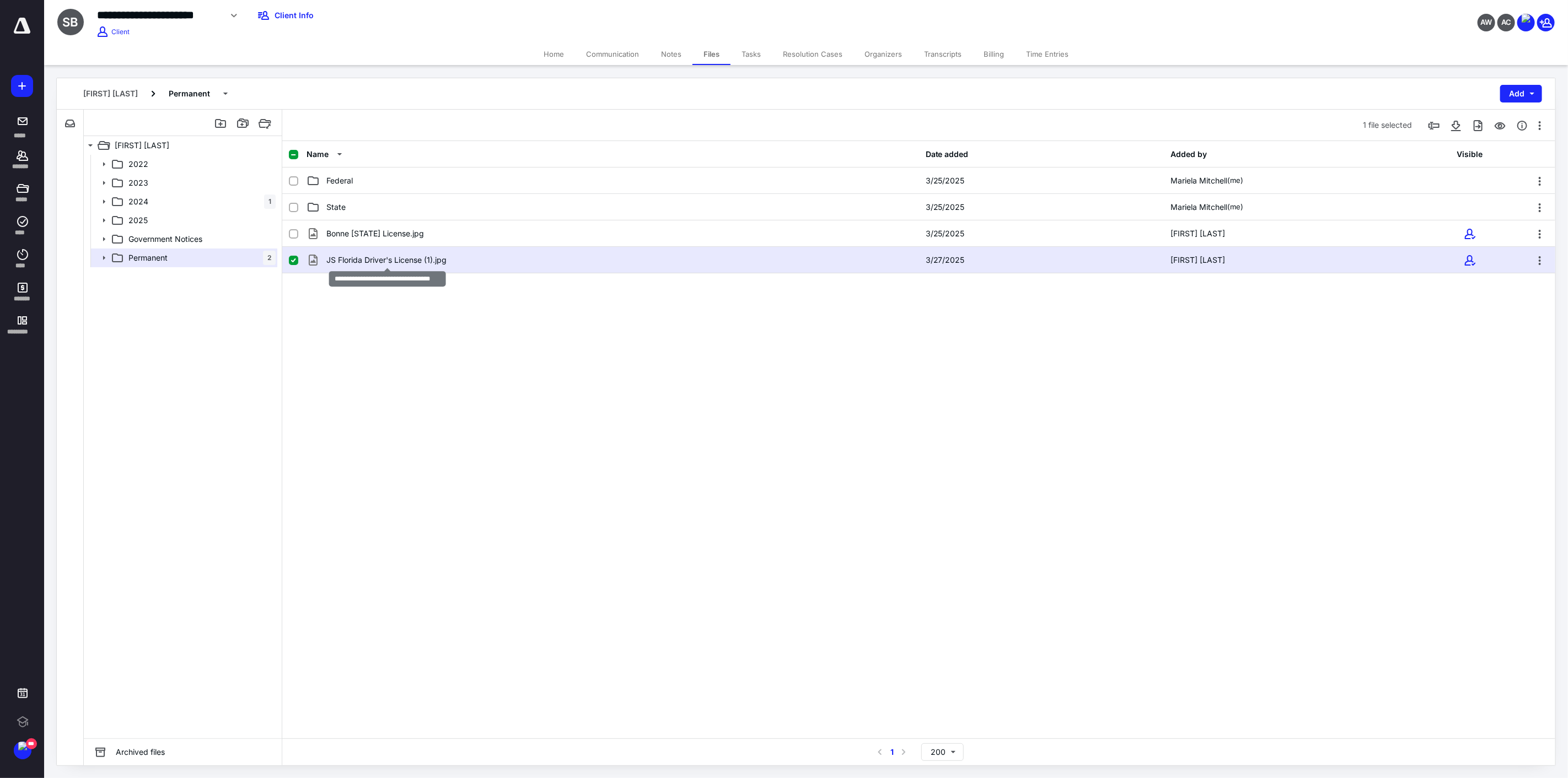 click on "JS Florida Driver's License (1).jpg" at bounding box center [386, 260] 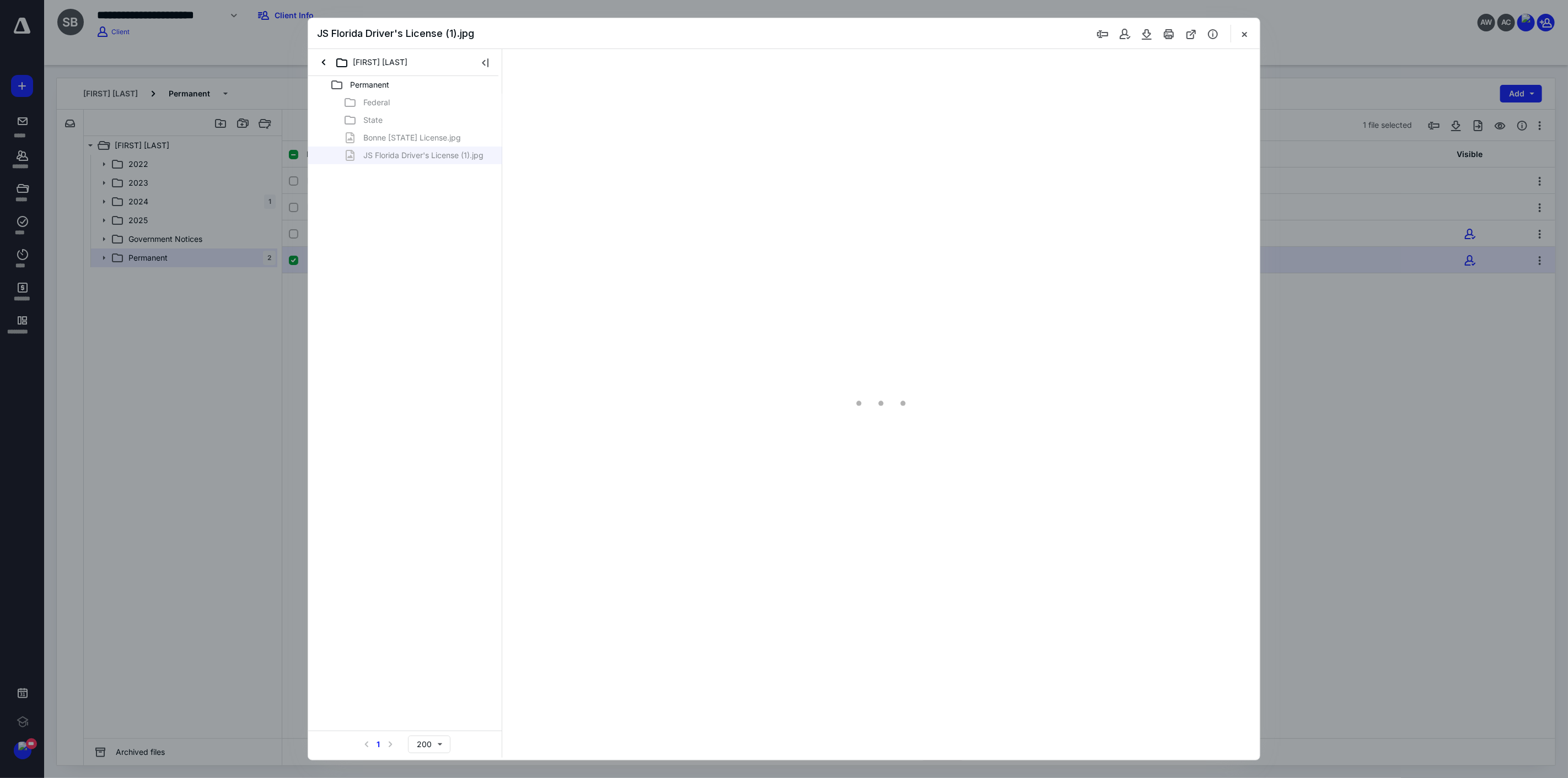 scroll, scrollTop: 0, scrollLeft: 0, axis: both 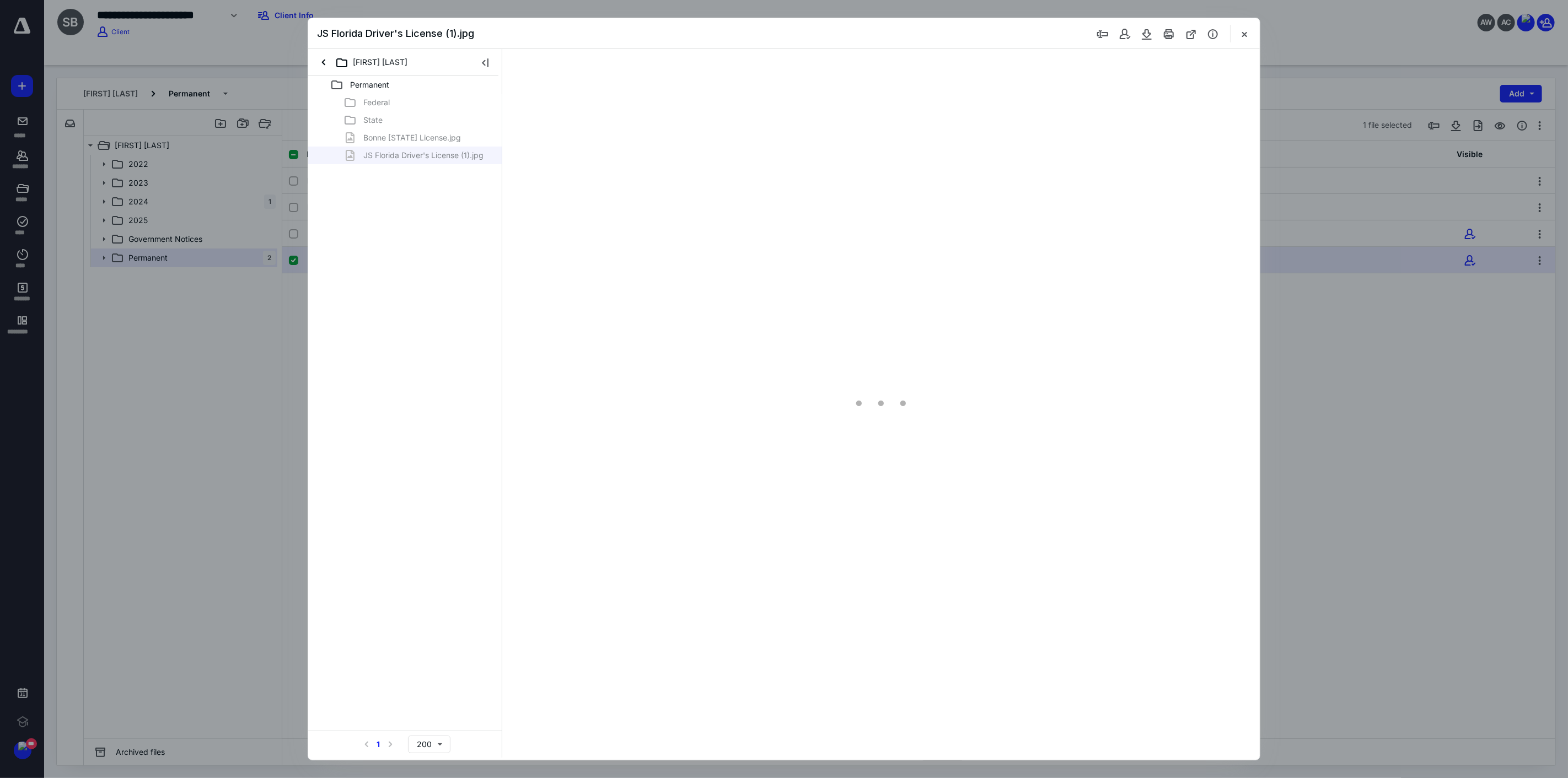type on "227" 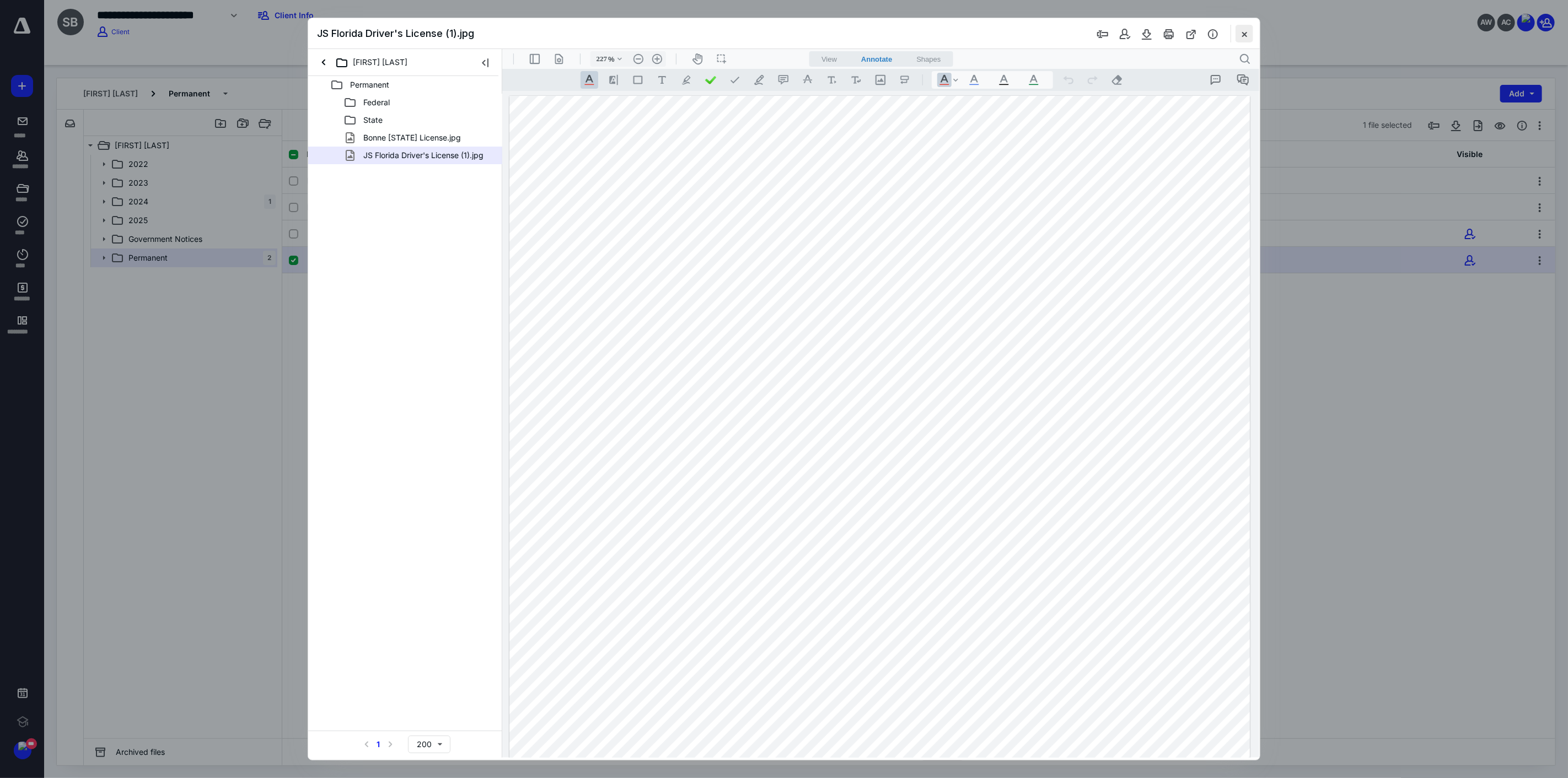 click at bounding box center (1244, 34) 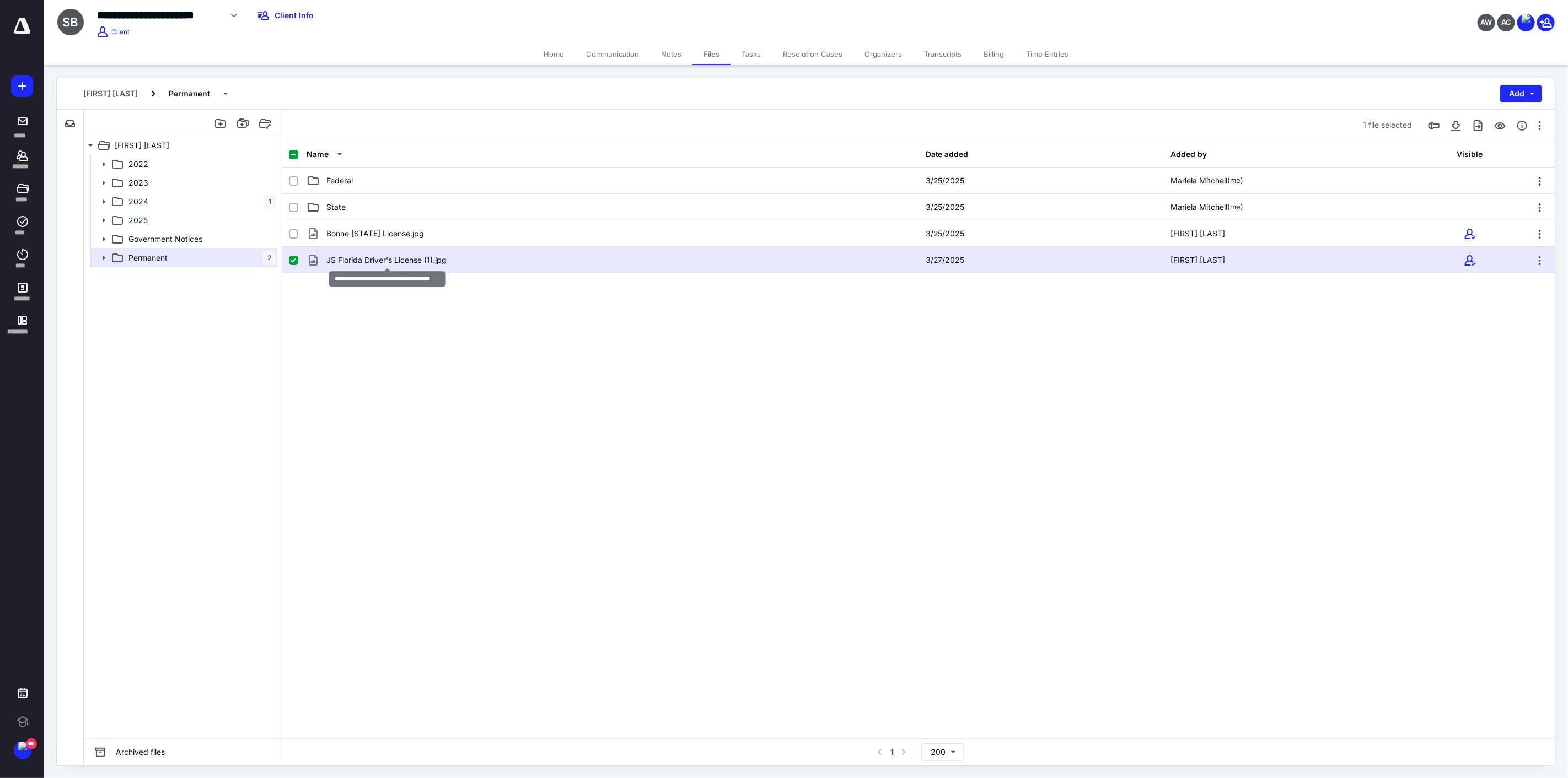 click on "JS Florida Driver's License (1).jpg" at bounding box center [386, 260] 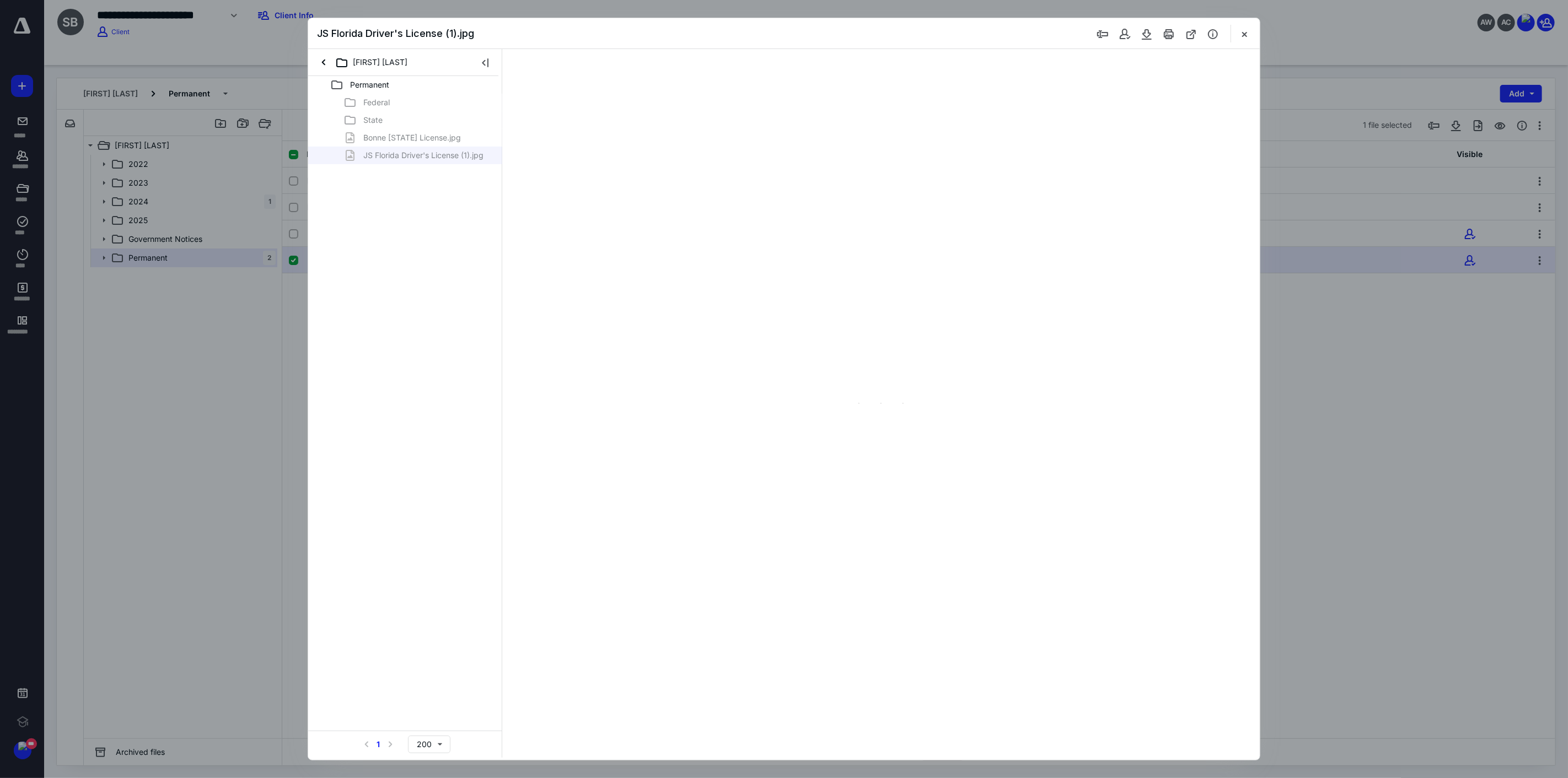 scroll, scrollTop: 0, scrollLeft: 0, axis: both 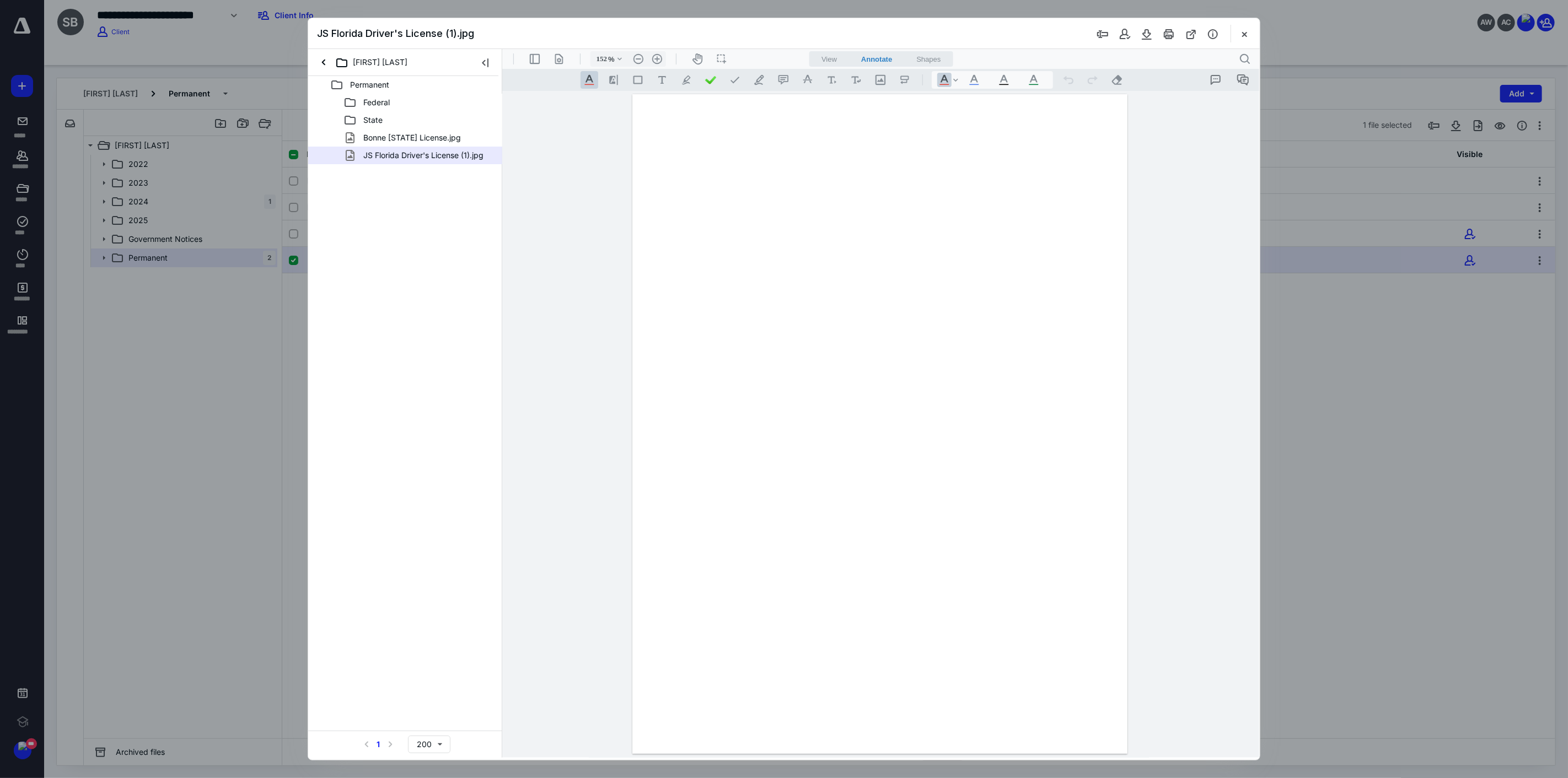 type on "227" 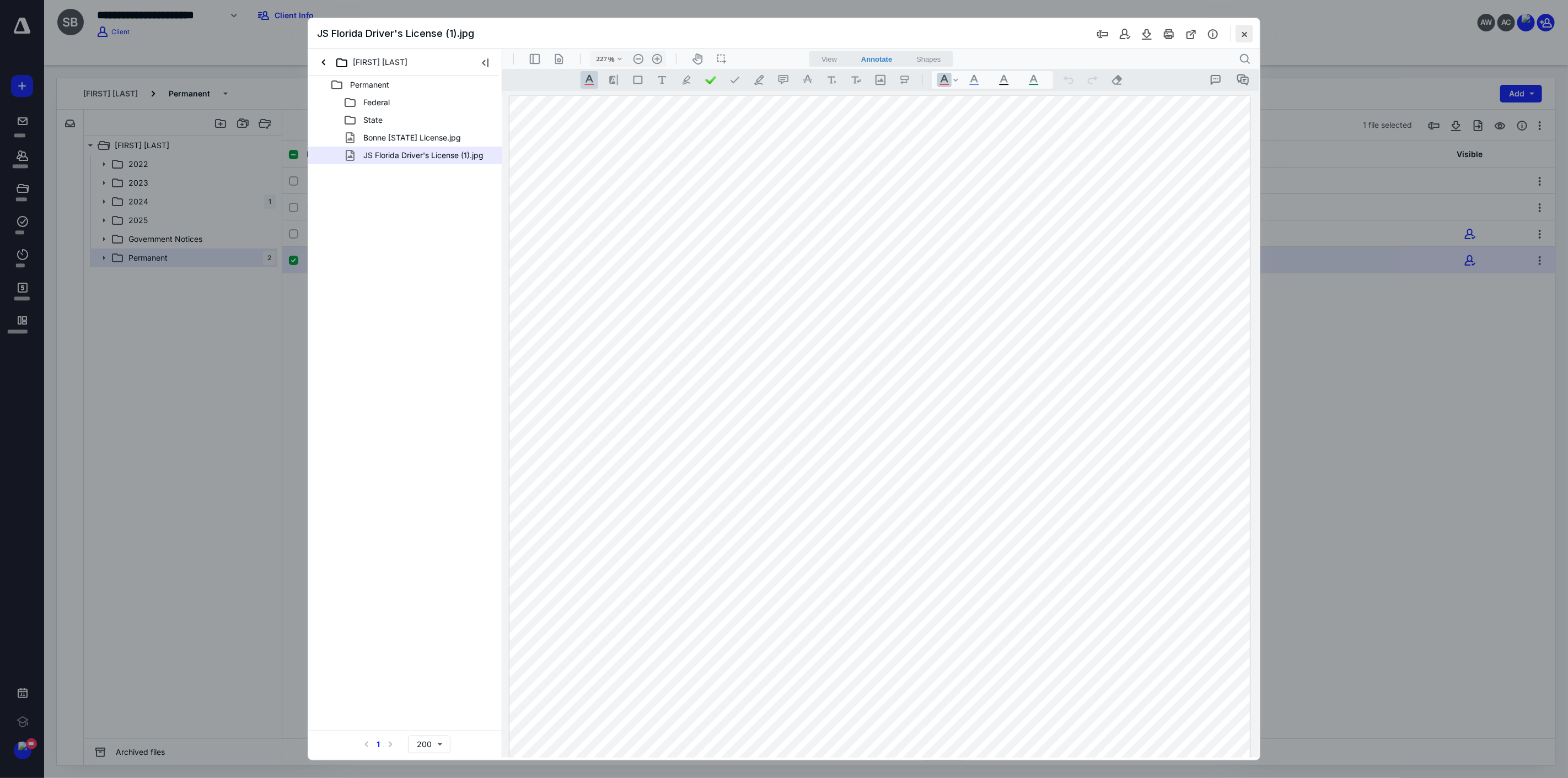 click at bounding box center [1244, 34] 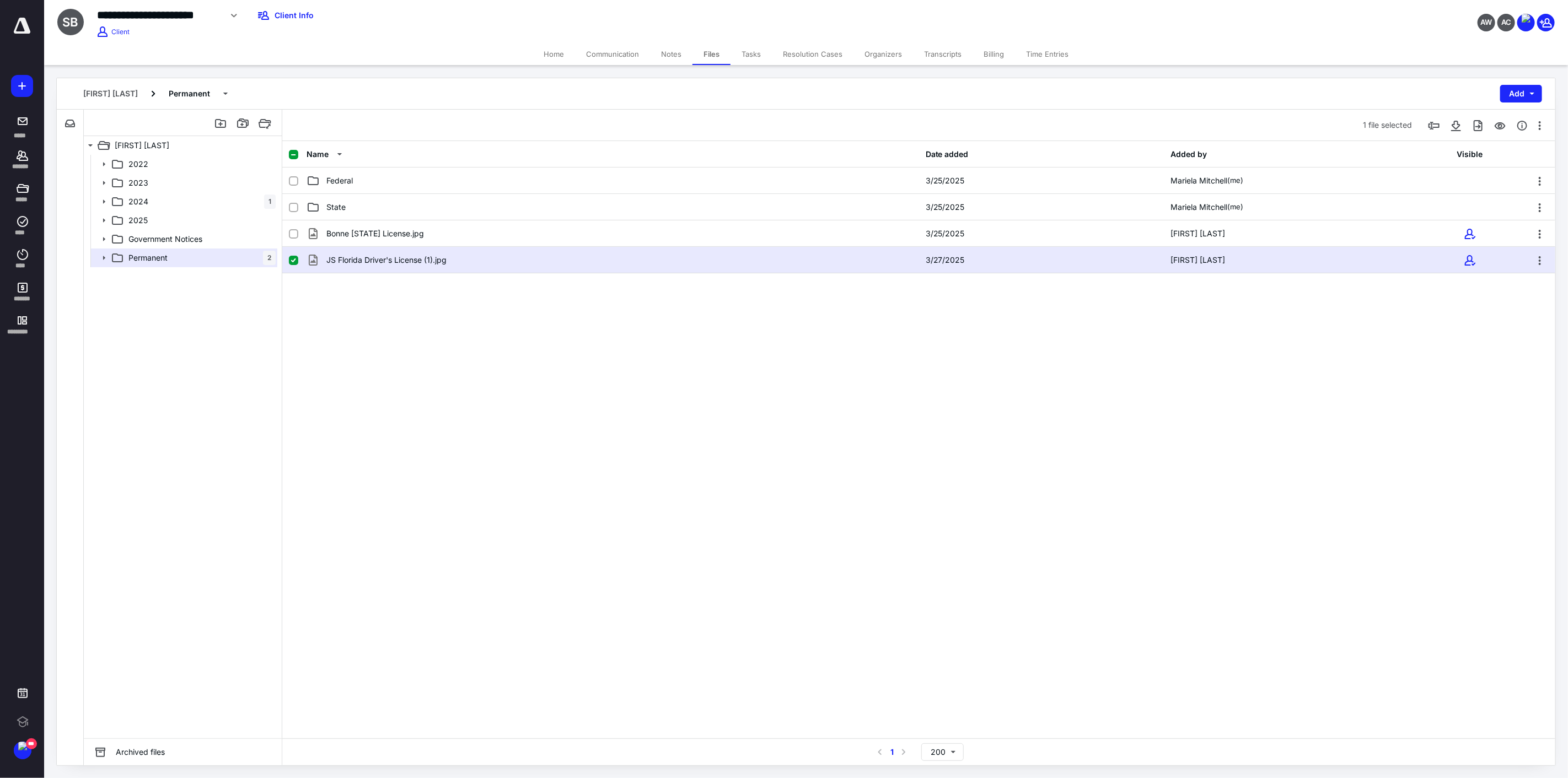 click at bounding box center (293, 261) 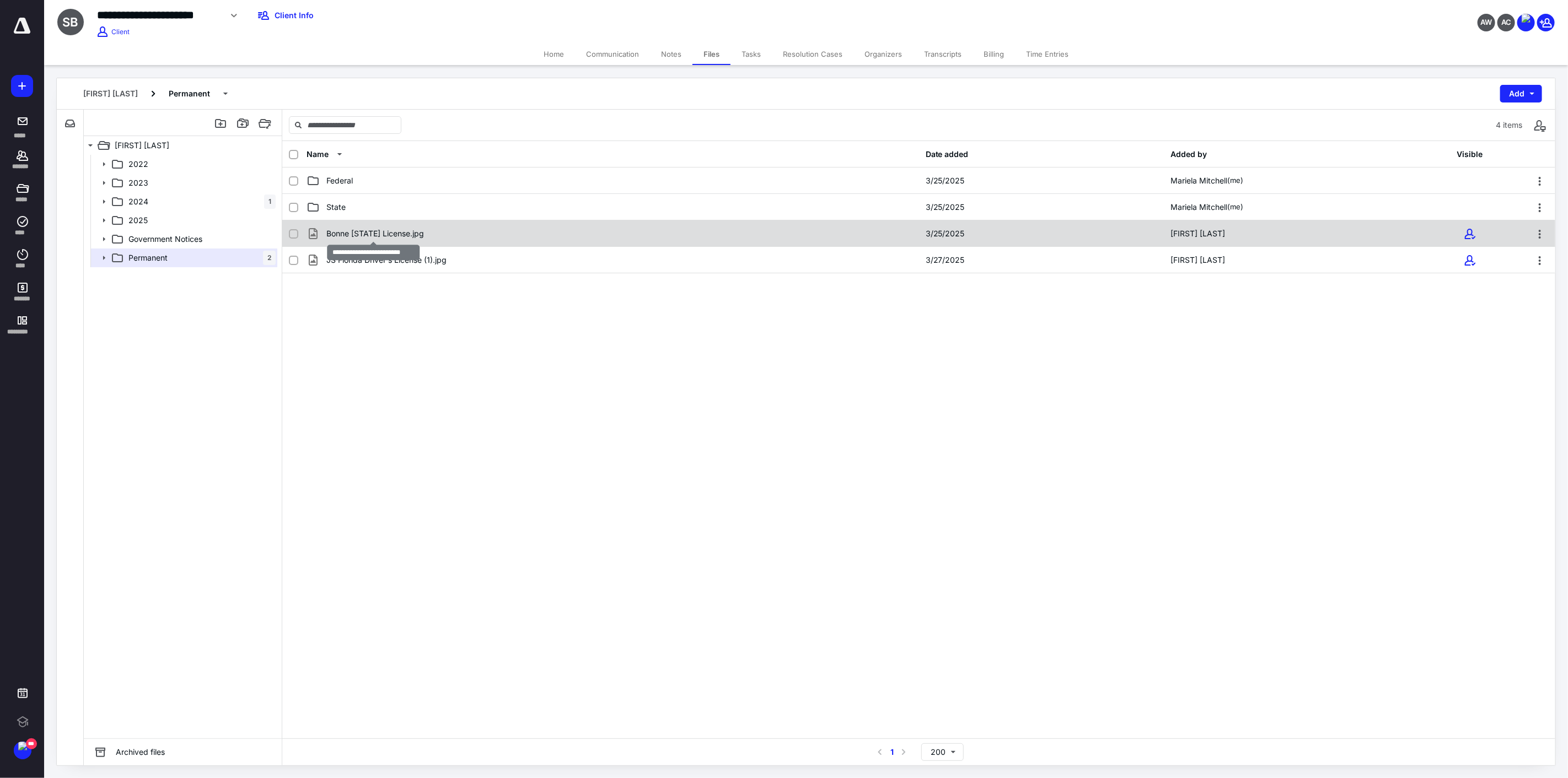 click on "Bonne [STATE] License.jpg" at bounding box center (375, 234) 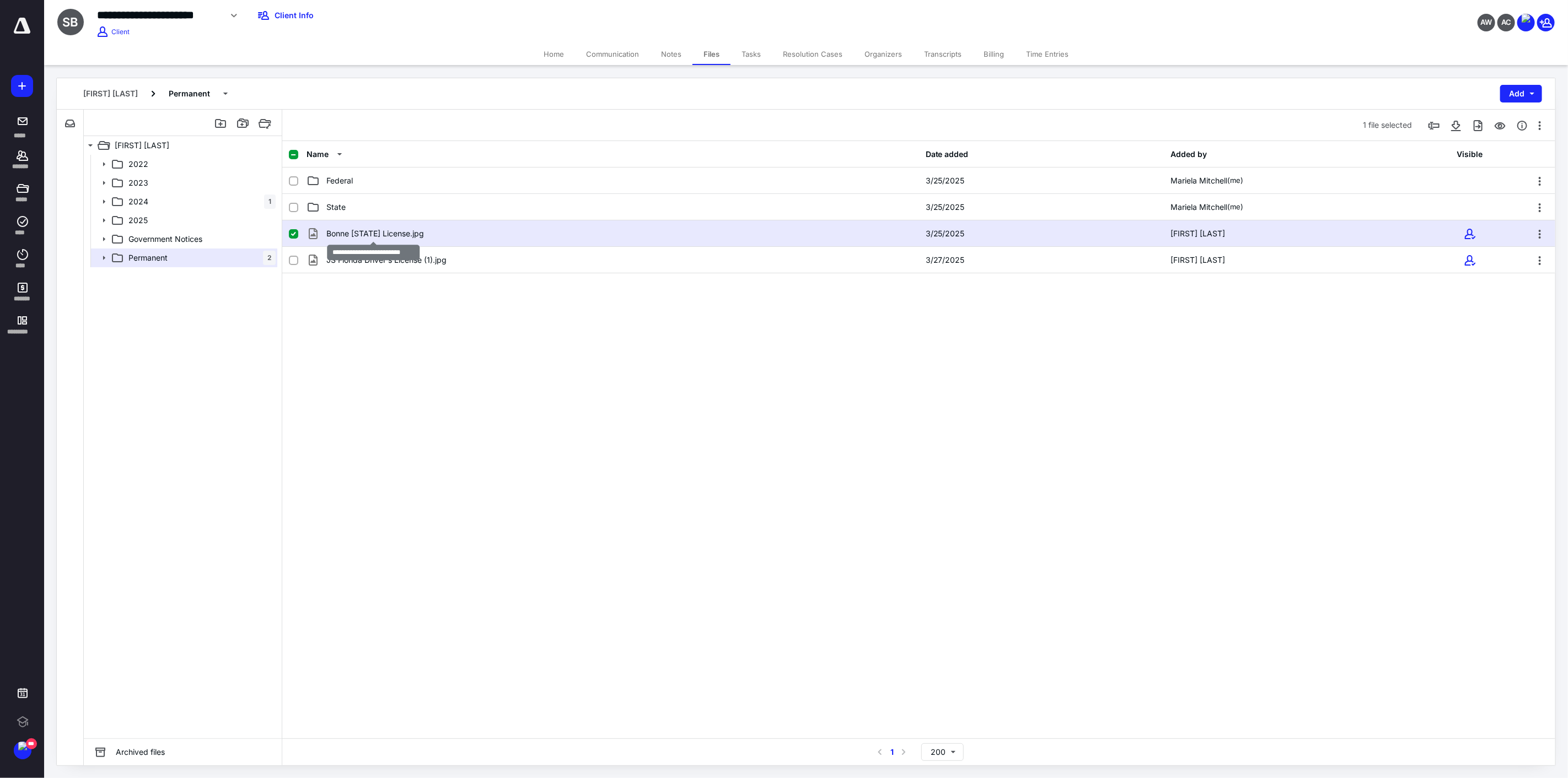 click on "Bonne [STATE] License.jpg" at bounding box center [375, 234] 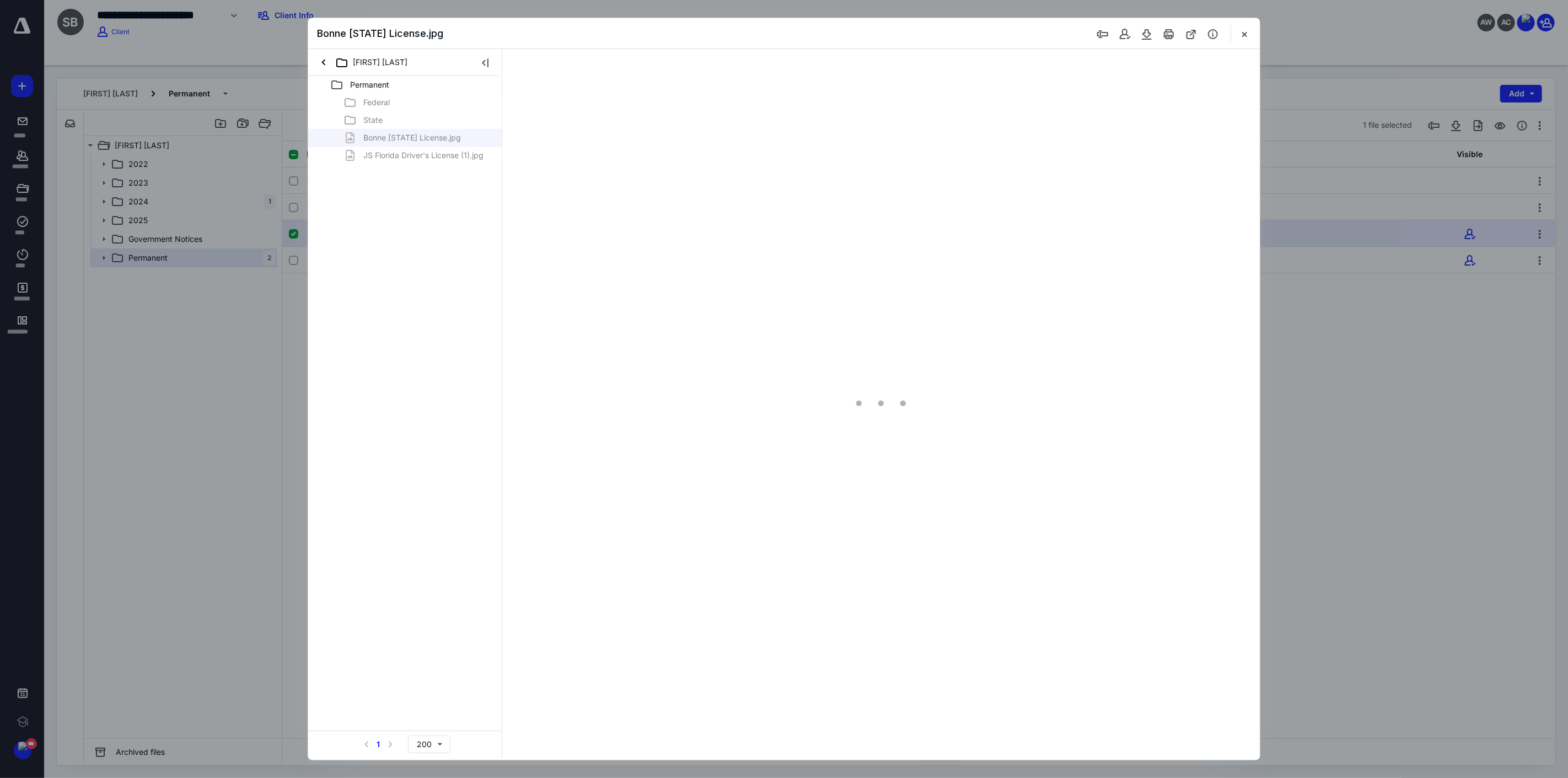 scroll, scrollTop: 0, scrollLeft: 0, axis: both 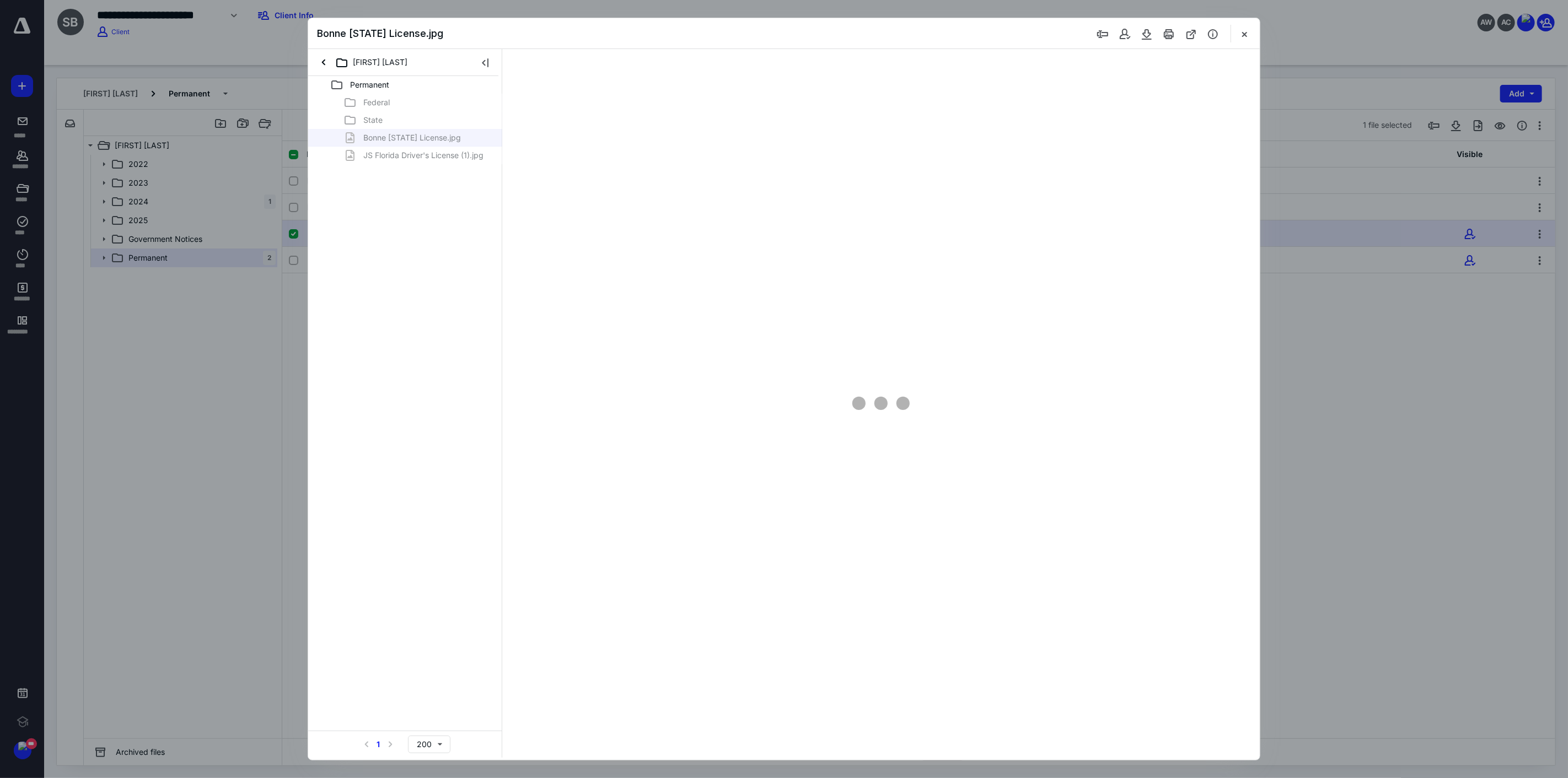type on "220" 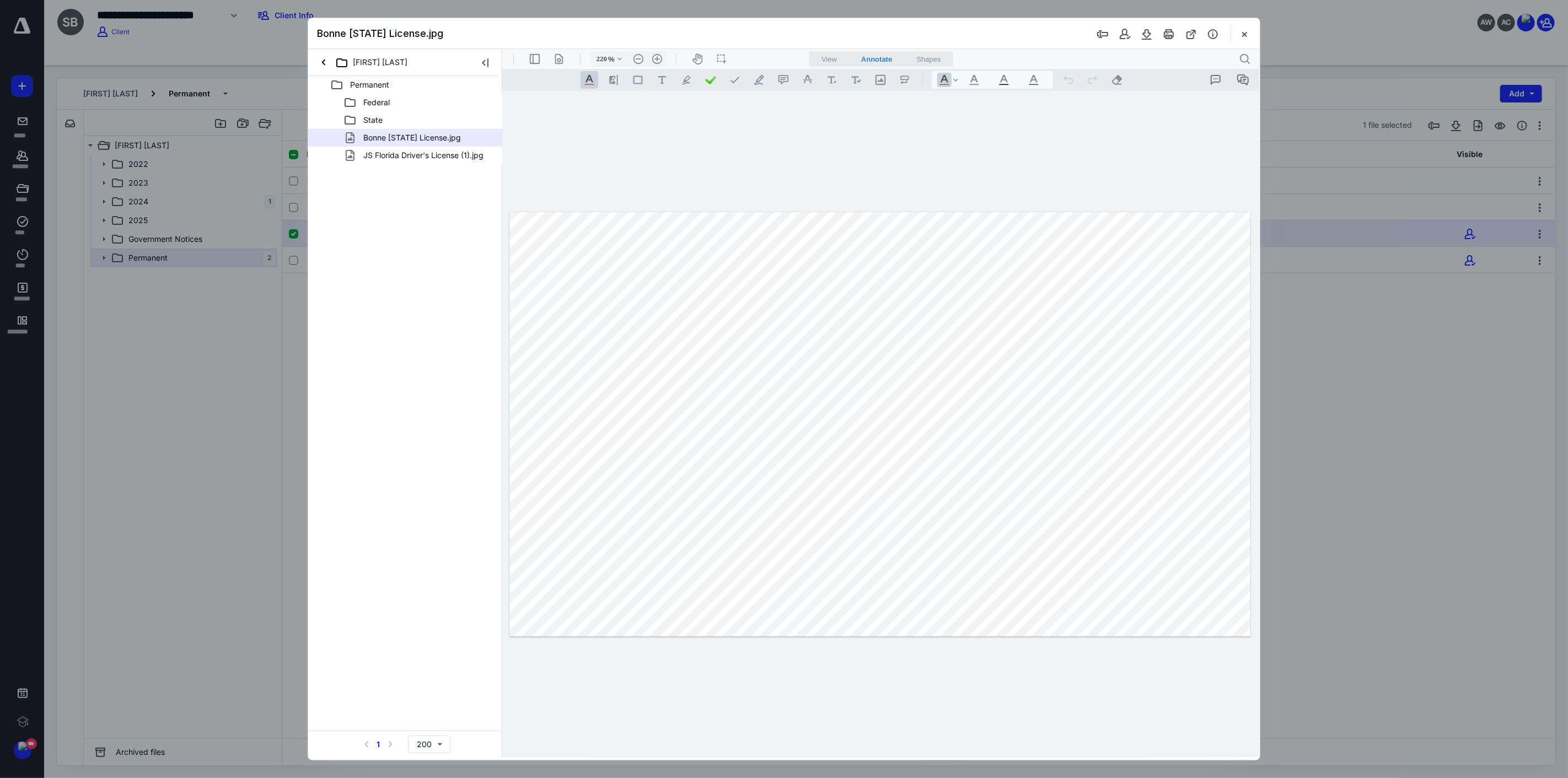 drag, startPoint x: 1244, startPoint y: 34, endPoint x: 1228, endPoint y: 53, distance: 24.839485 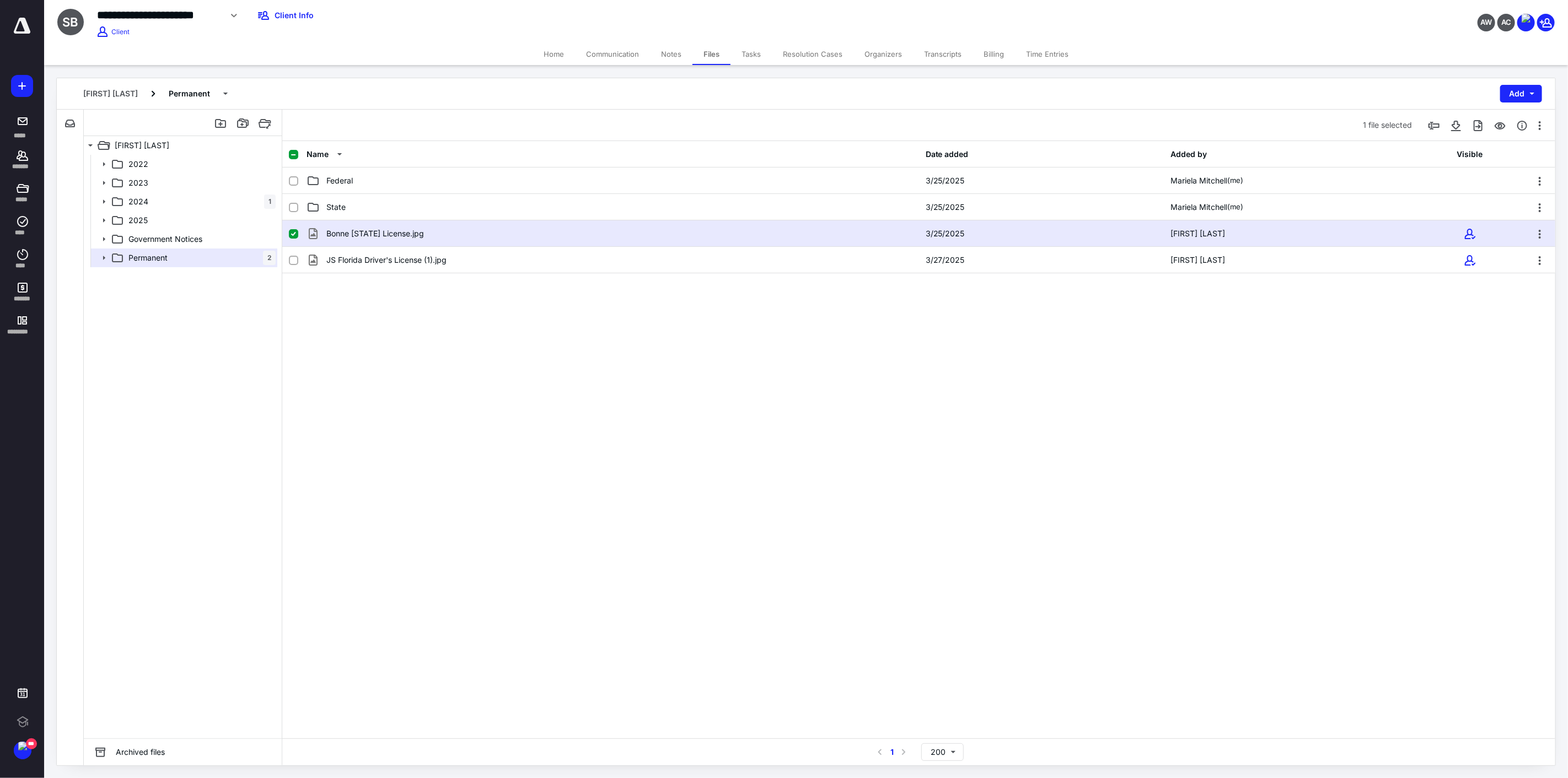click on "Bonne [STATE] License.jpg [DATE] [FIRST] [LAST] JS [STATE] Driver's License (1).jpg [DATE] [FIRST] [LAST]" at bounding box center [919, 303] 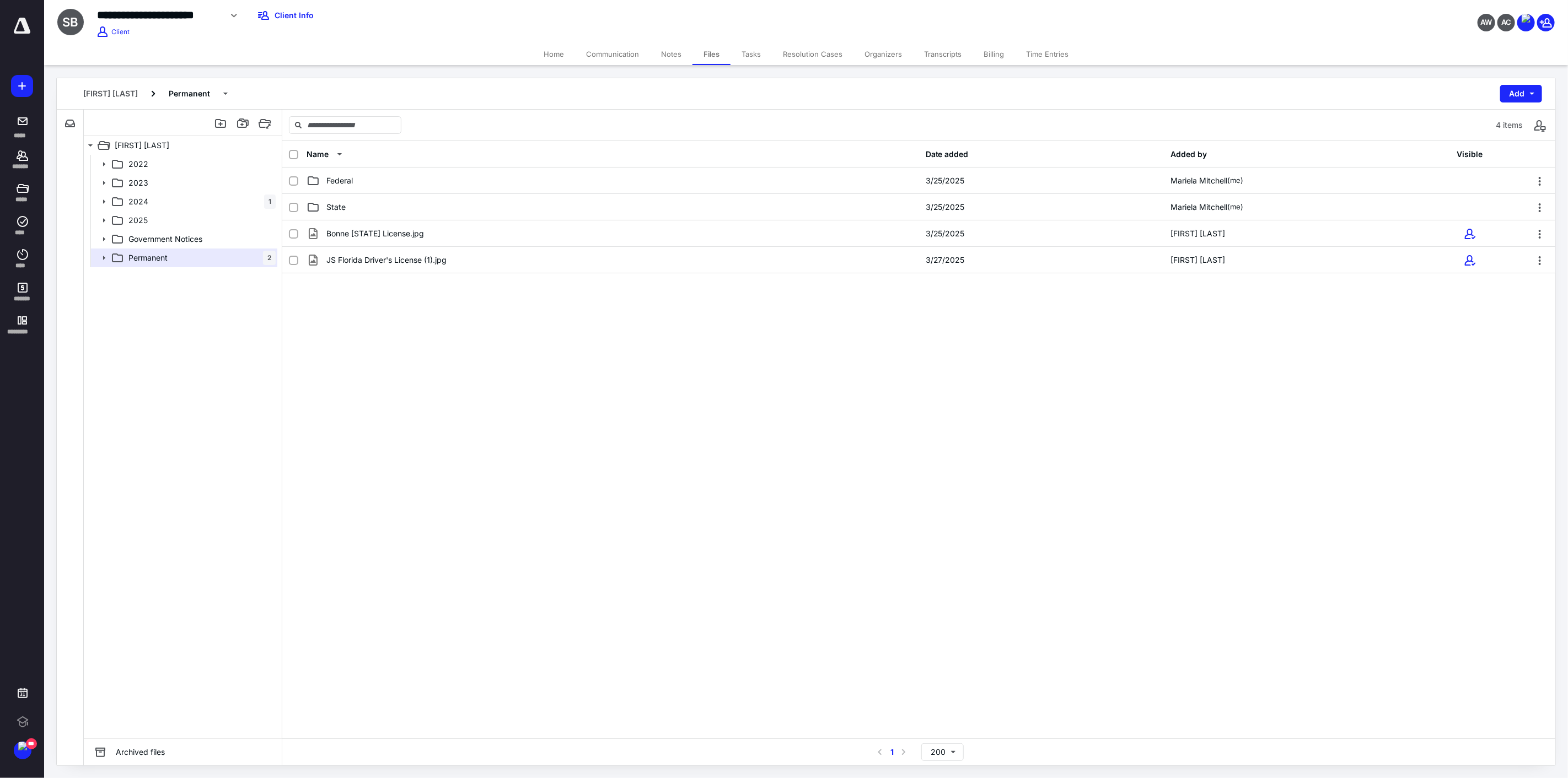 checkbox on "false" 